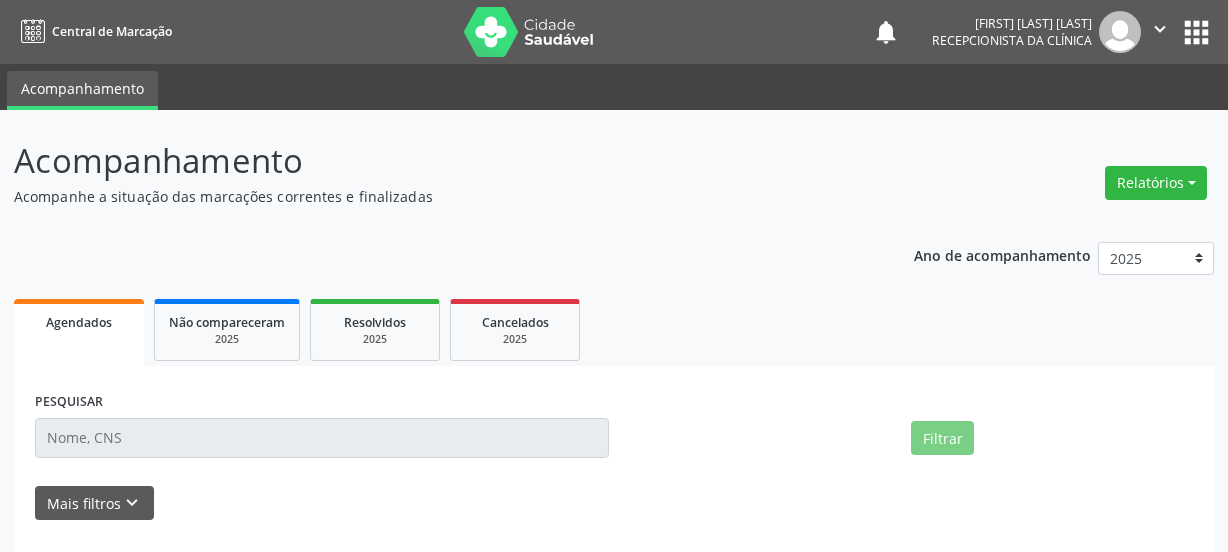 scroll, scrollTop: 0, scrollLeft: 0, axis: both 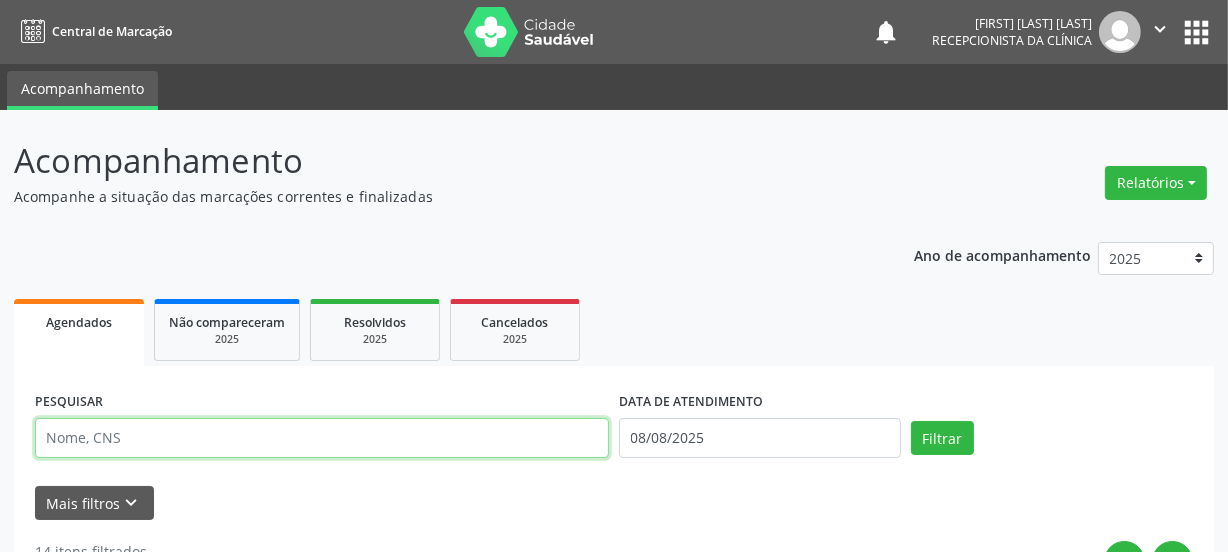 click at bounding box center (322, 438) 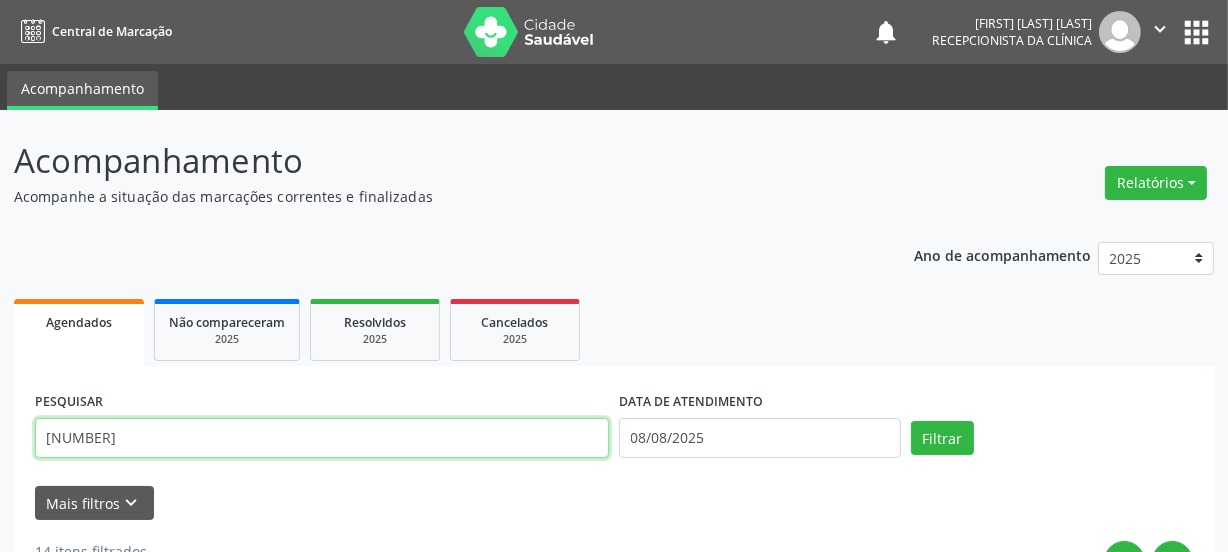 type on "[NUMBER]" 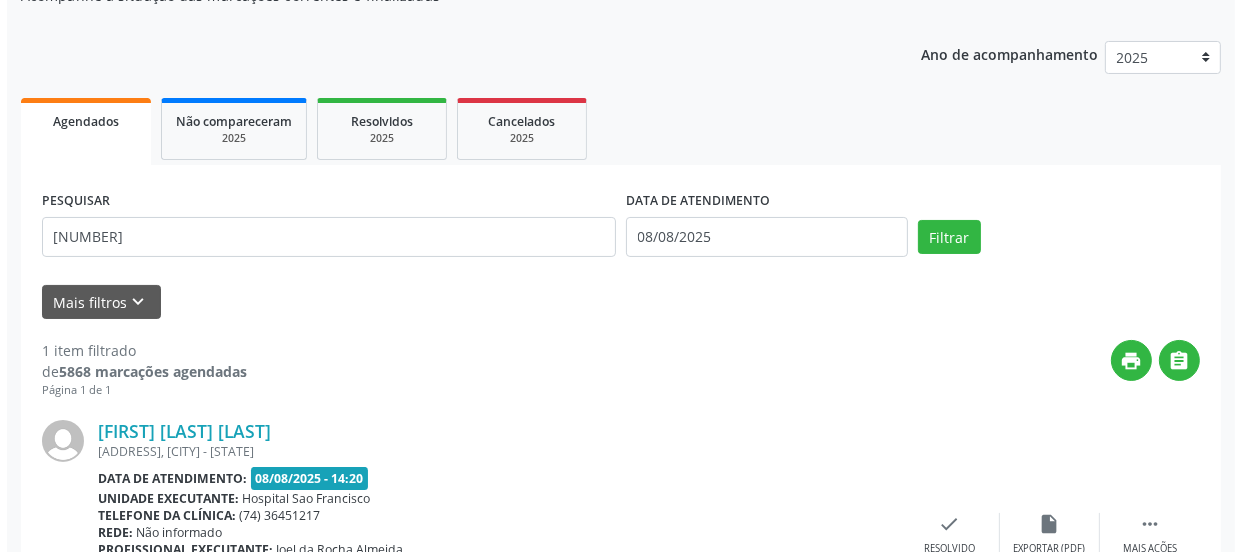 scroll, scrollTop: 352, scrollLeft: 0, axis: vertical 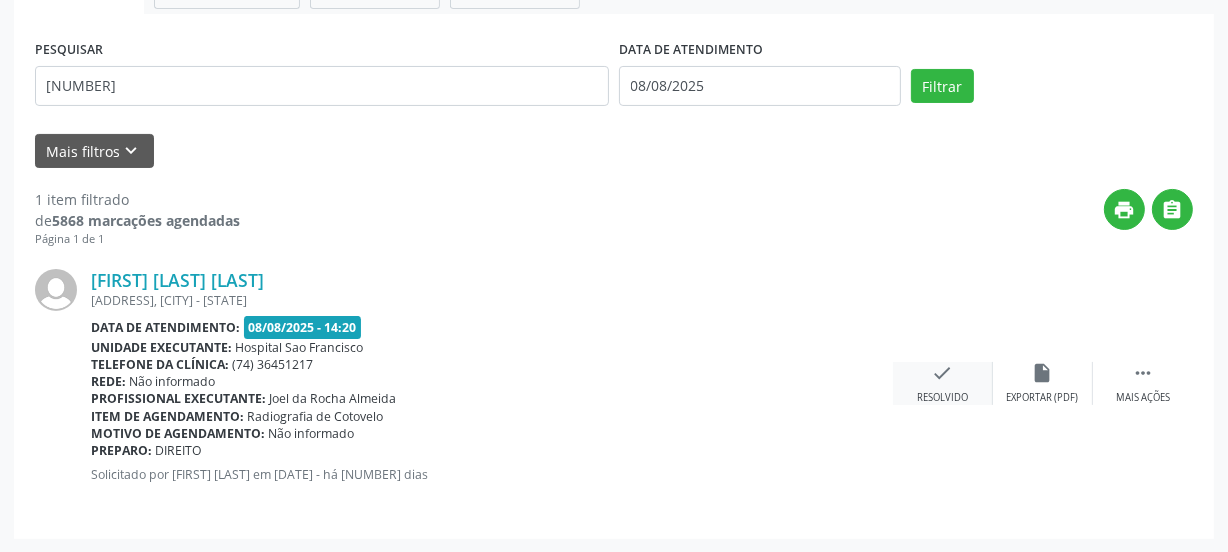 click on "check
Resolvido" at bounding box center [943, 383] 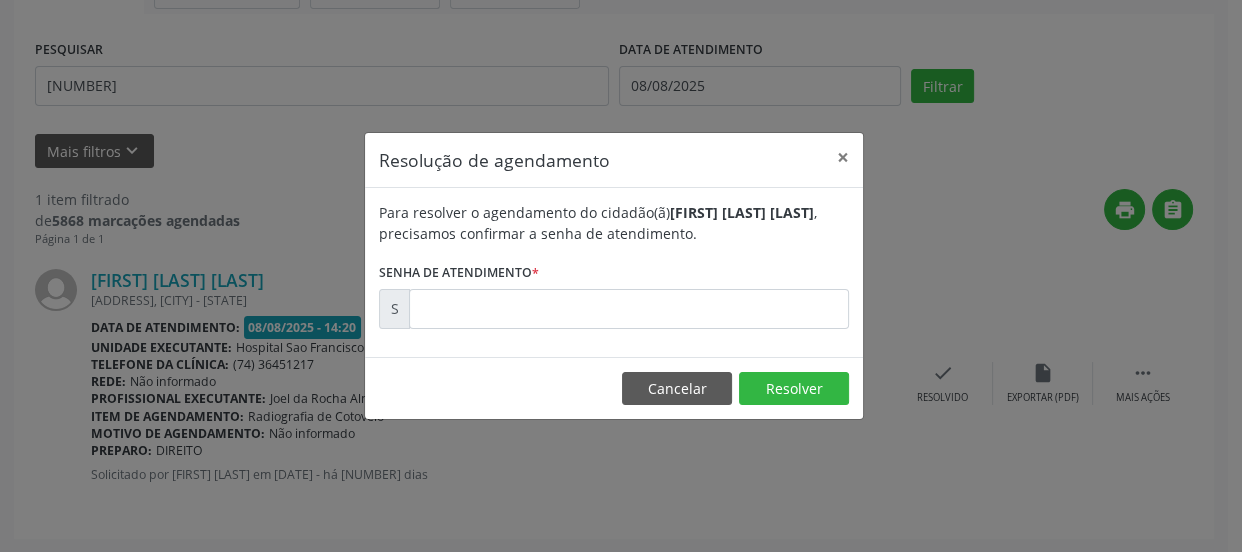 click on "Resolução de agendamento ×
Para resolver o agendamento do cidadão(ã)  Edna Gomes da Silva ,
precisamos confirmar a senha de atendimento.
Senha de atendimento
*
S     Cancelar Resolver" at bounding box center [621, 276] 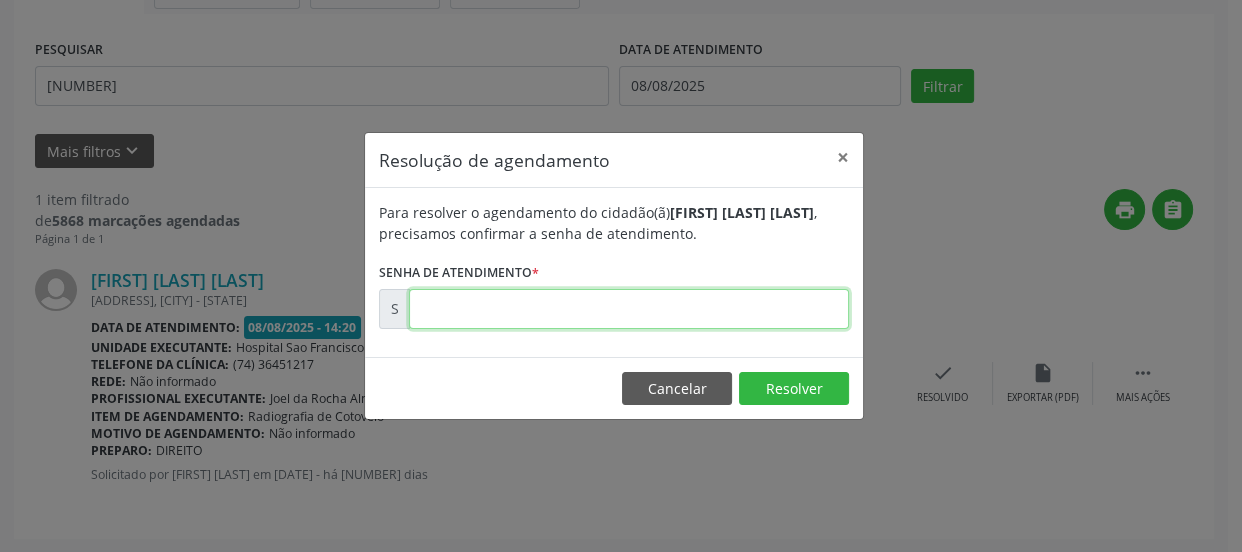 click at bounding box center (629, 309) 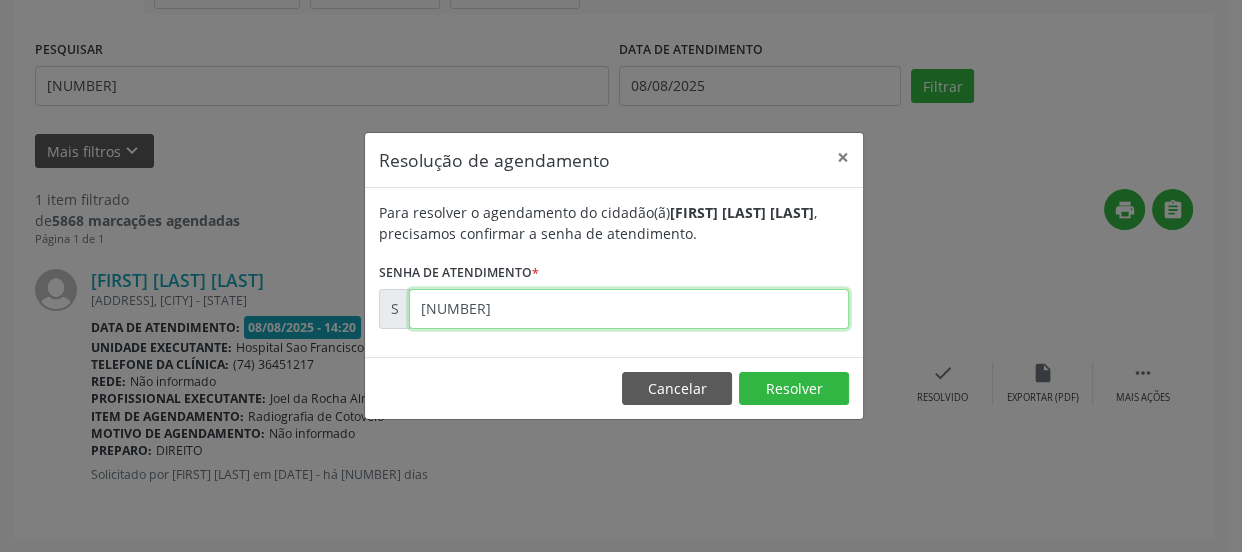 type on "00169622" 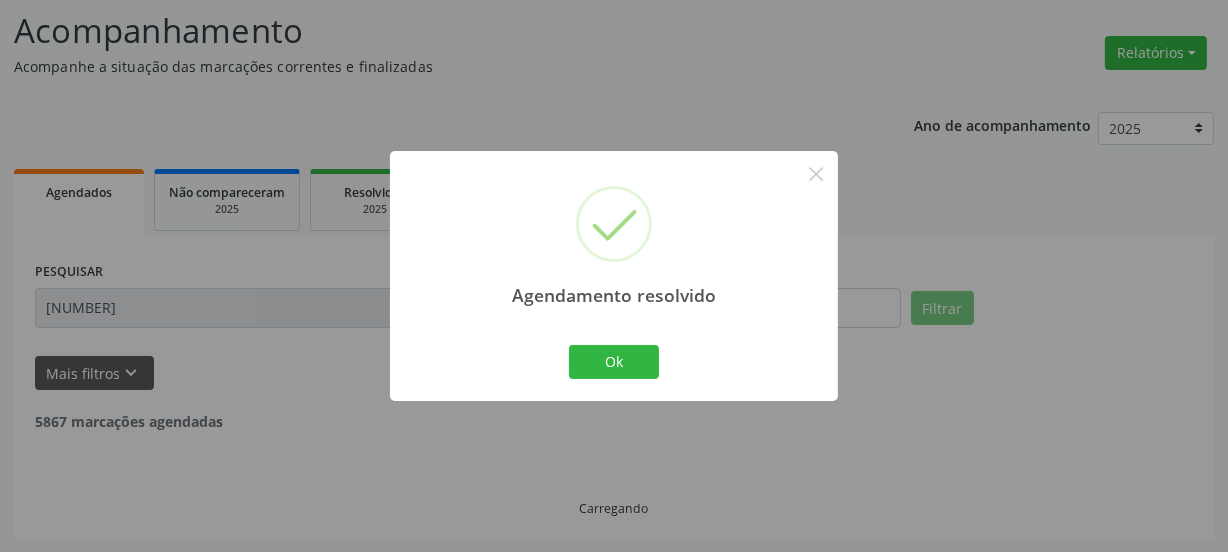 scroll, scrollTop: 65, scrollLeft: 0, axis: vertical 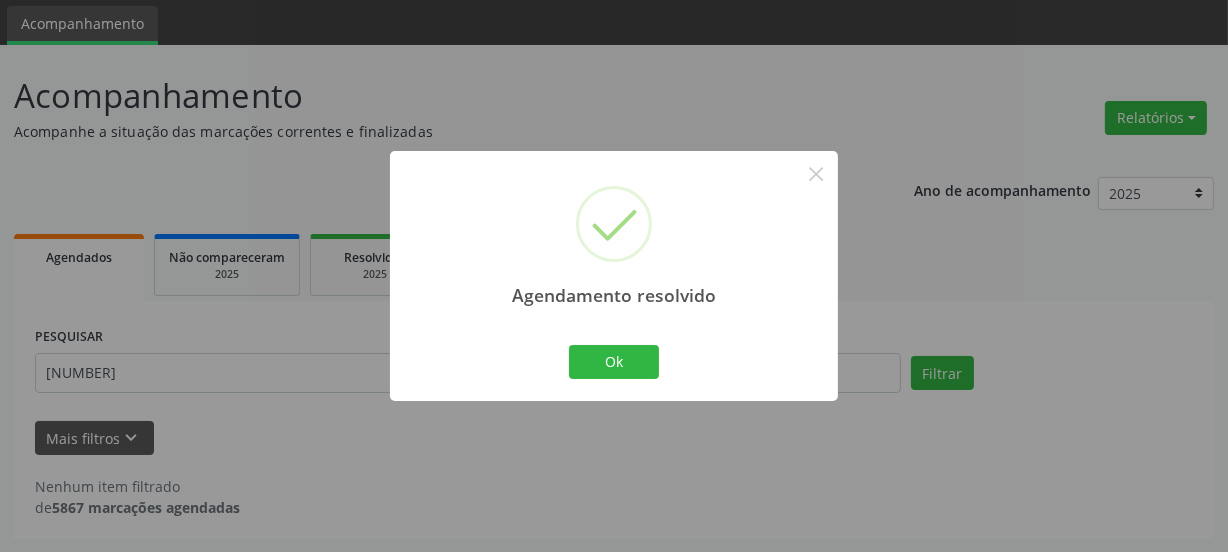 click on "Agendamento resolvido × Ok Cancel" at bounding box center [614, 275] 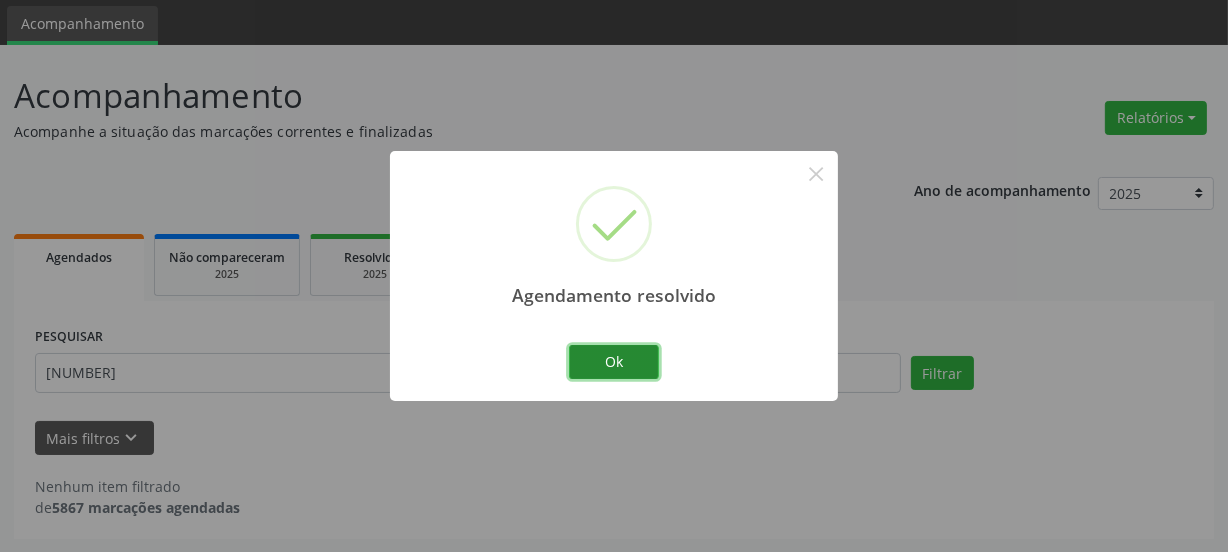 click on "Ok" at bounding box center (614, 362) 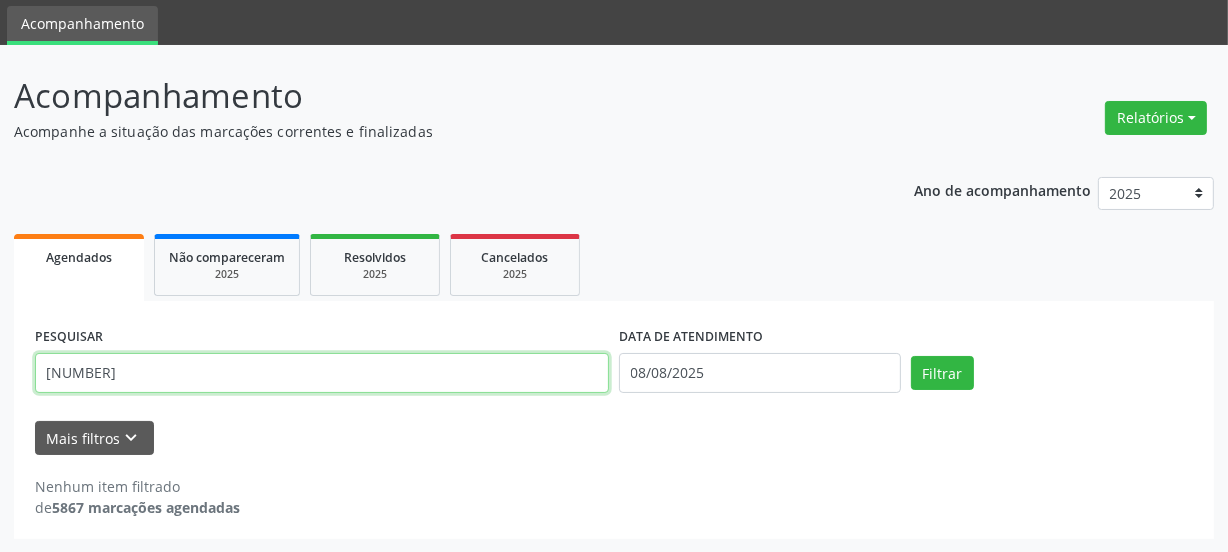 drag, startPoint x: 35, startPoint y: 361, endPoint x: 0, endPoint y: 407, distance: 57.801384 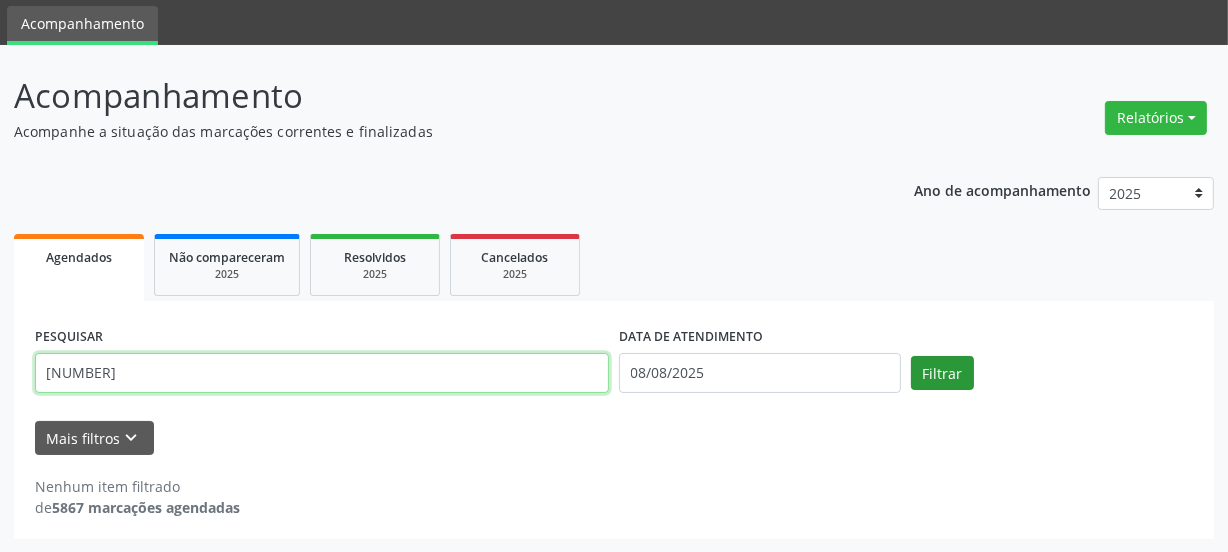 type on "708007547287530" 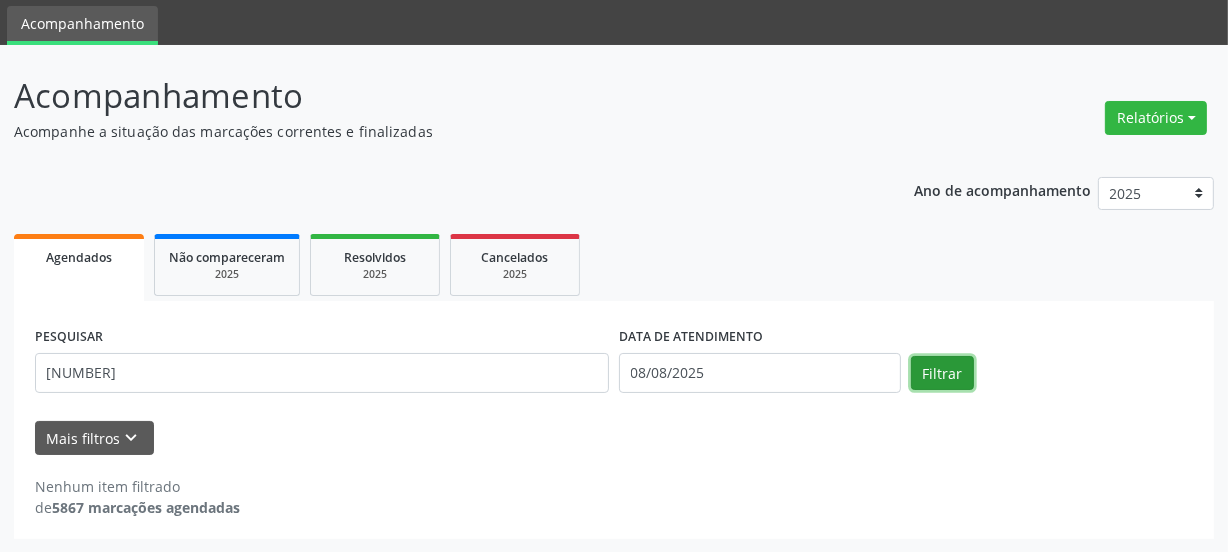 click on "Filtrar" at bounding box center (942, 373) 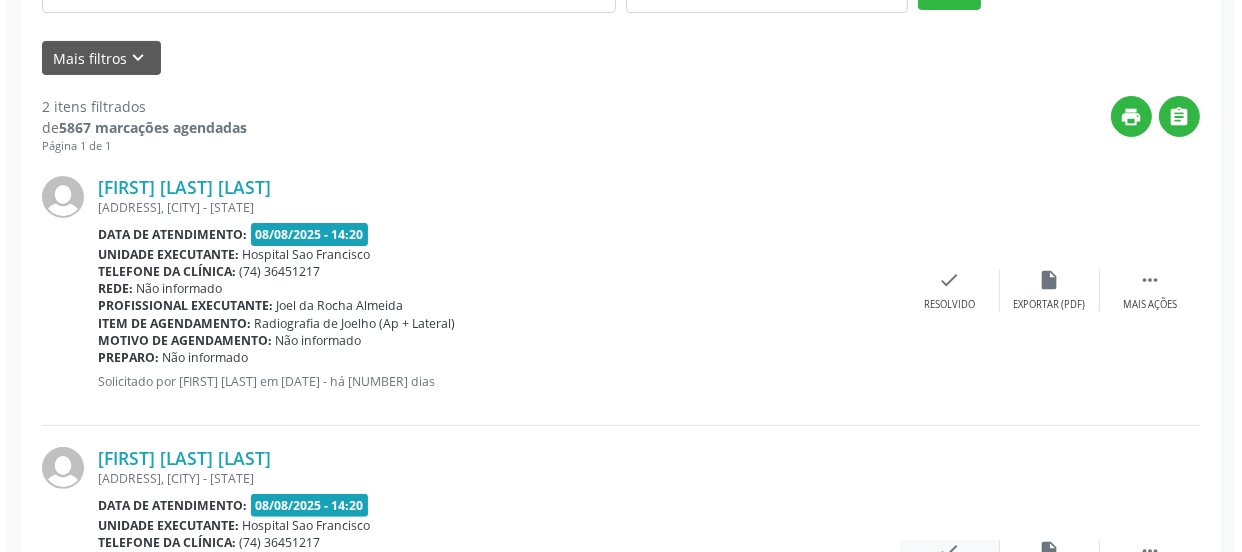 scroll, scrollTop: 623, scrollLeft: 0, axis: vertical 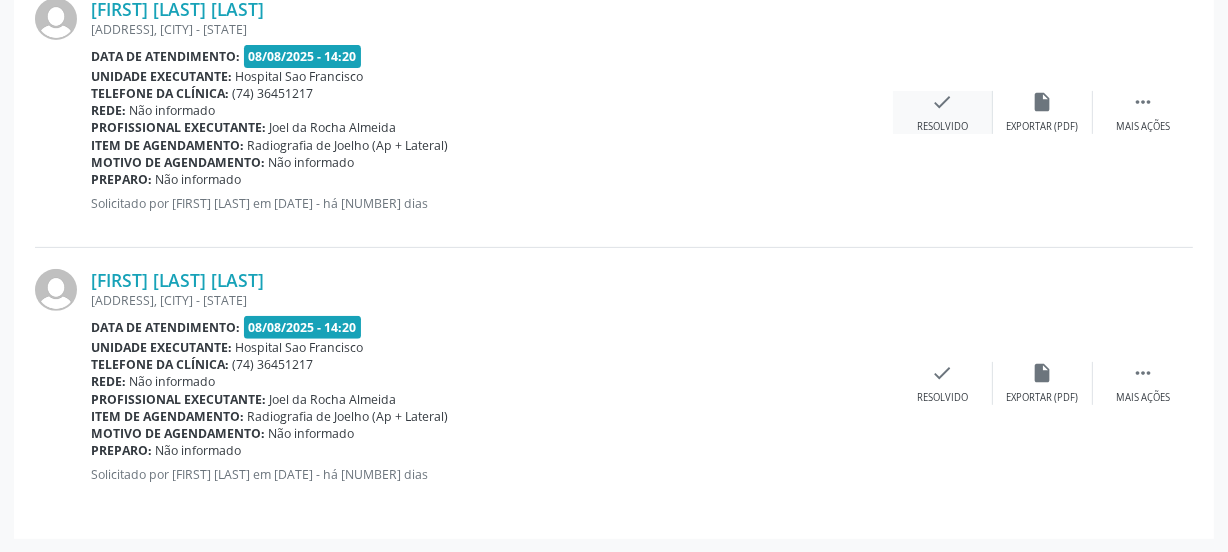 click on "check
Resolvido" at bounding box center [943, 112] 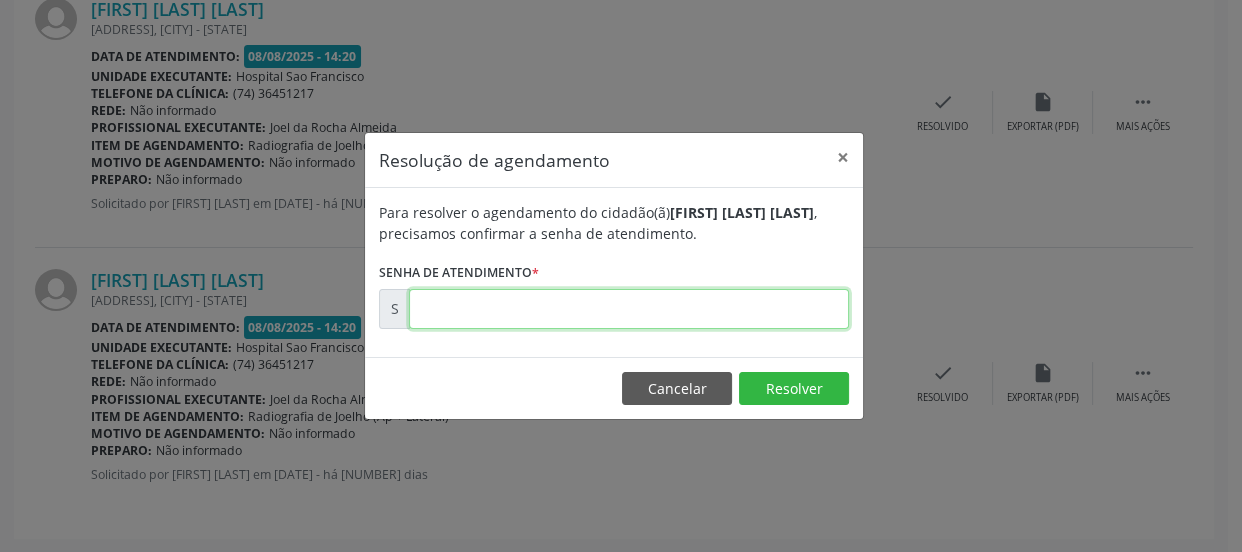 click at bounding box center [629, 309] 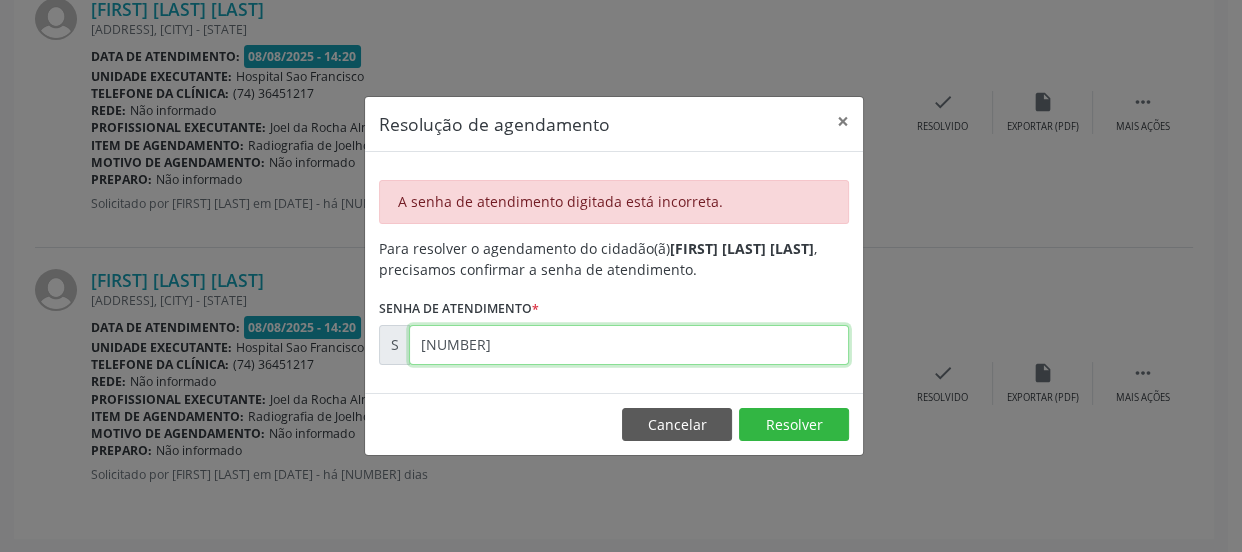 click on "00169589" at bounding box center (629, 345) 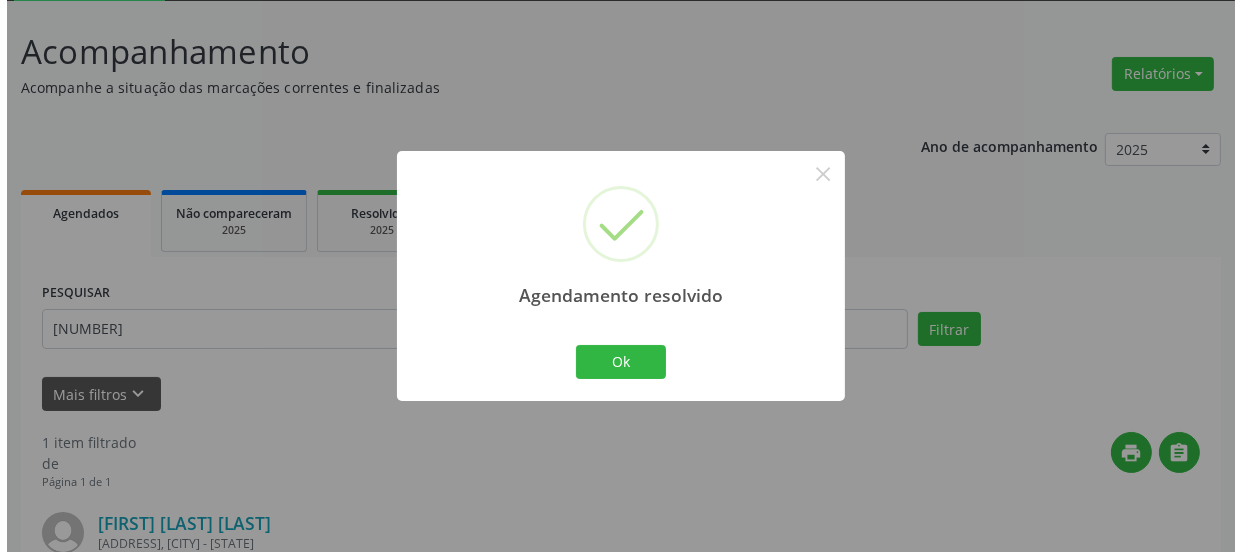 scroll, scrollTop: 352, scrollLeft: 0, axis: vertical 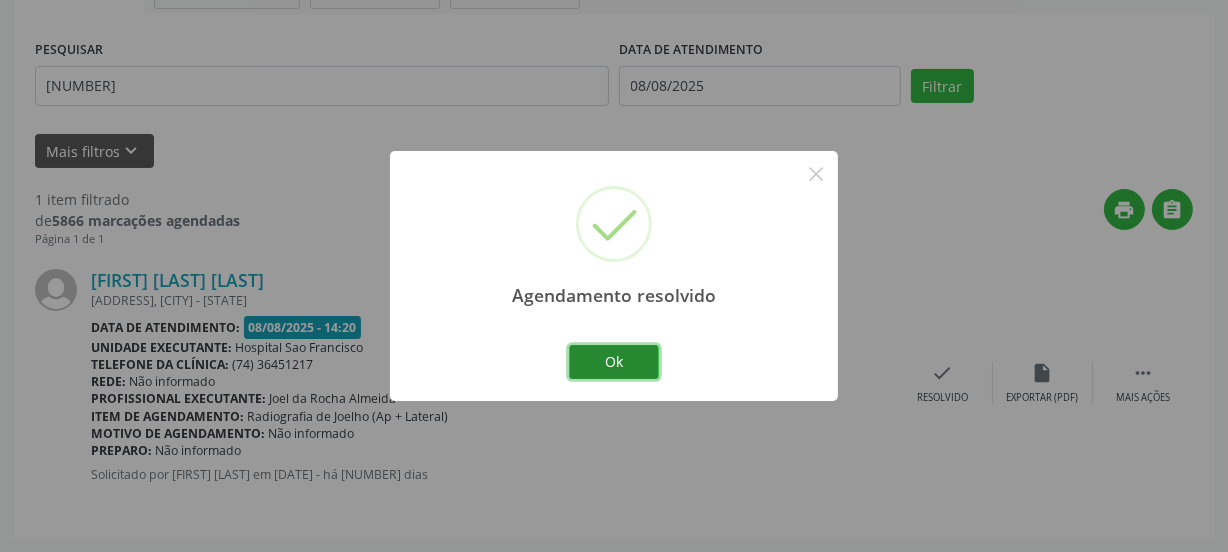 click on "Ok" at bounding box center [614, 362] 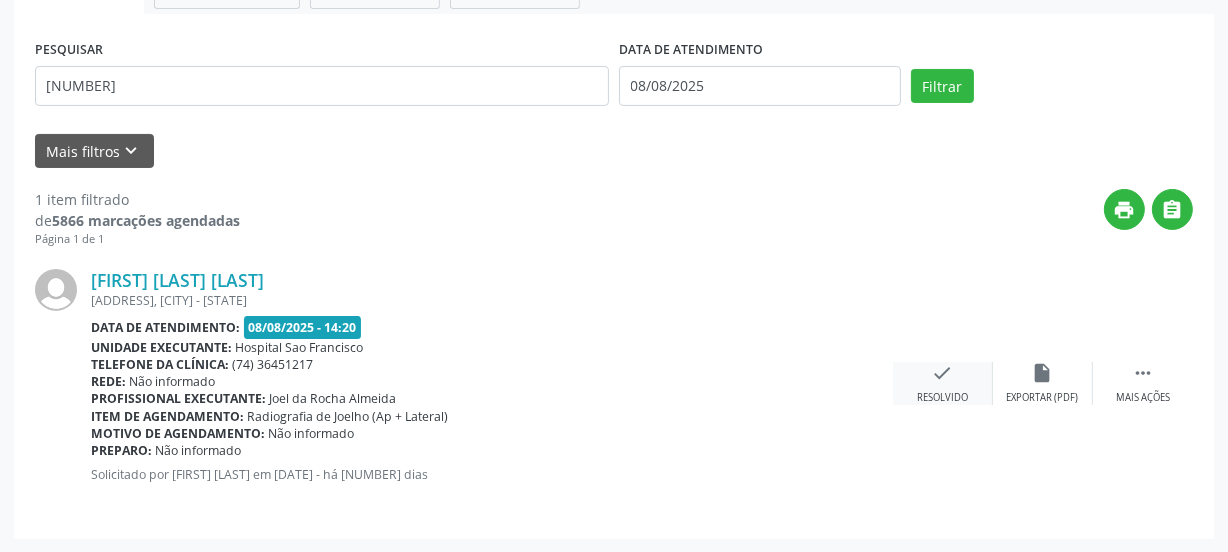 click on "check
Resolvido" at bounding box center [943, 383] 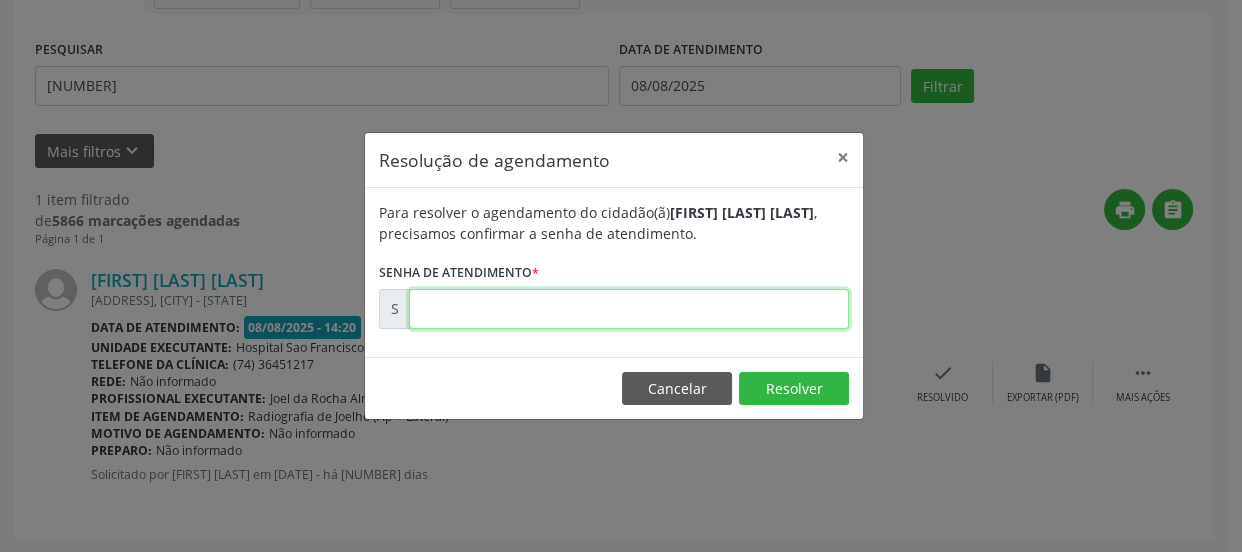 click at bounding box center (629, 309) 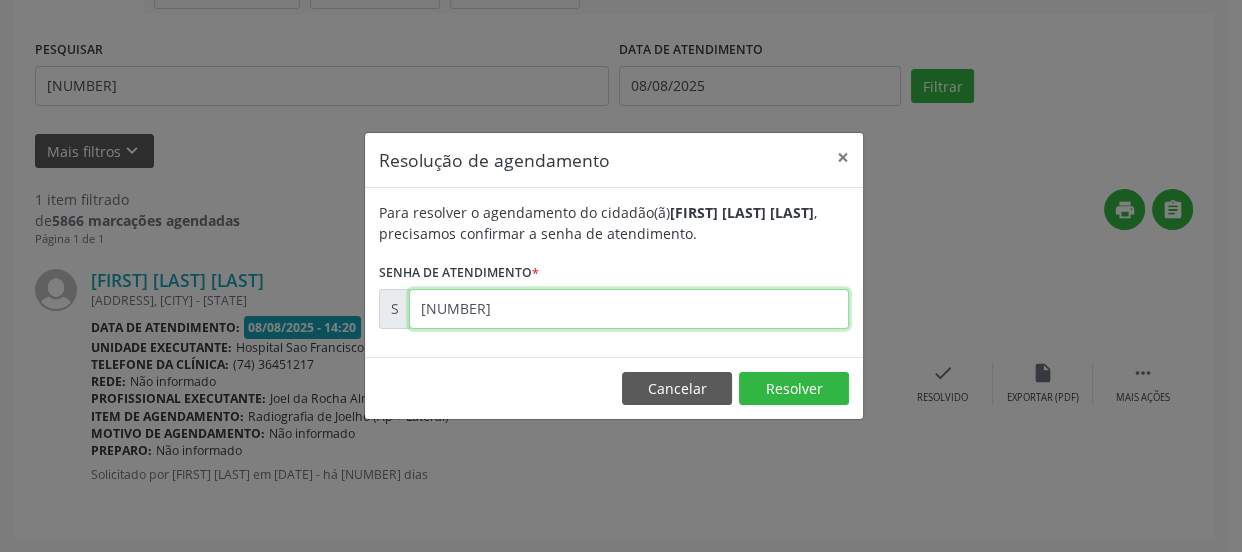 type on "00169589" 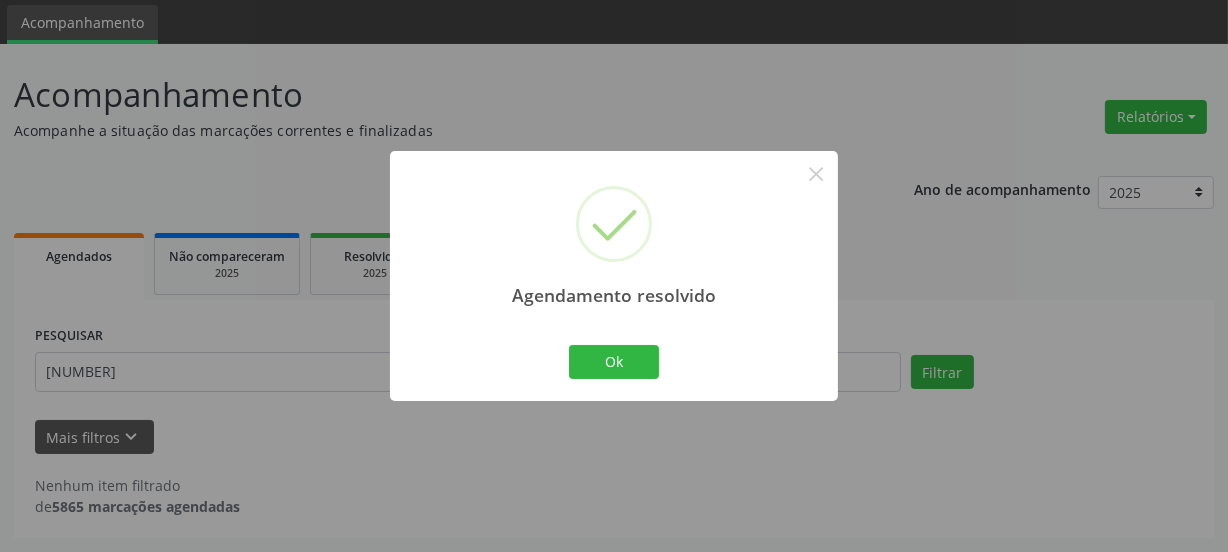 scroll, scrollTop: 65, scrollLeft: 0, axis: vertical 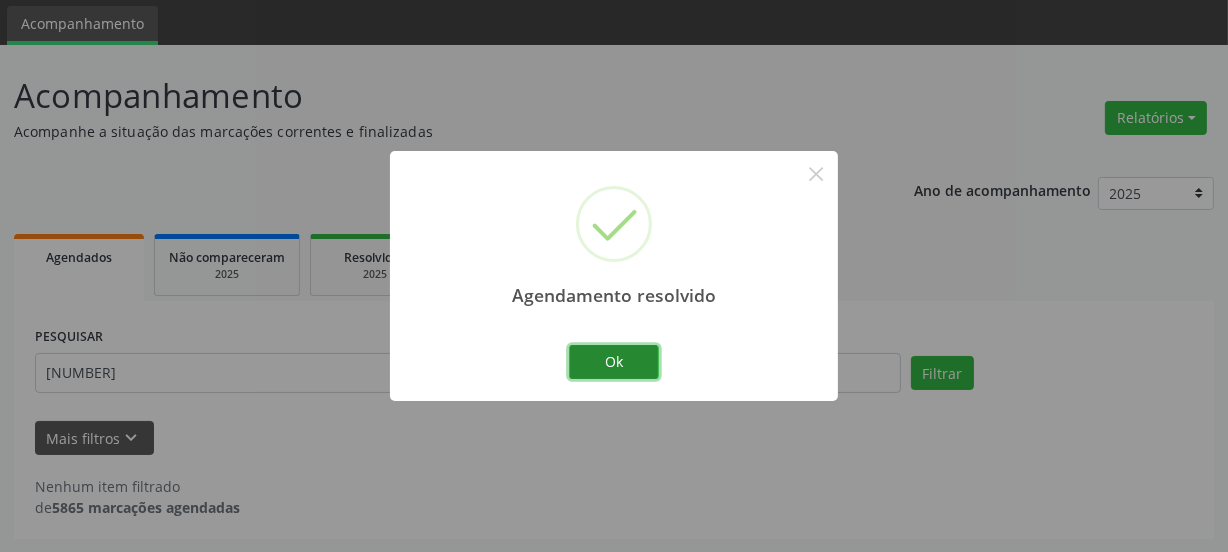 click on "Ok" at bounding box center [614, 362] 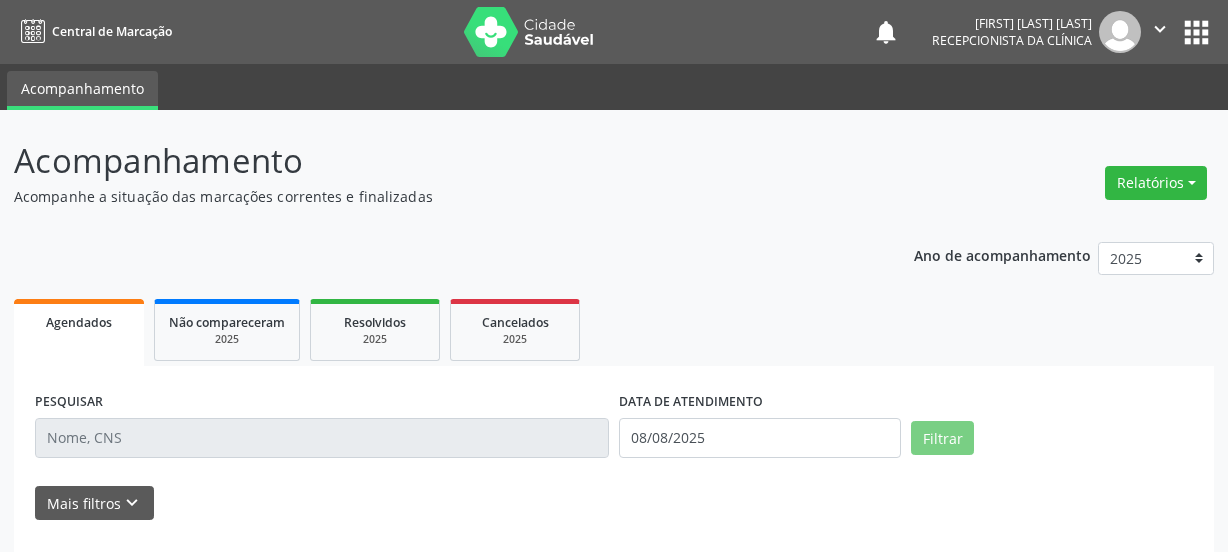 scroll, scrollTop: 0, scrollLeft: 0, axis: both 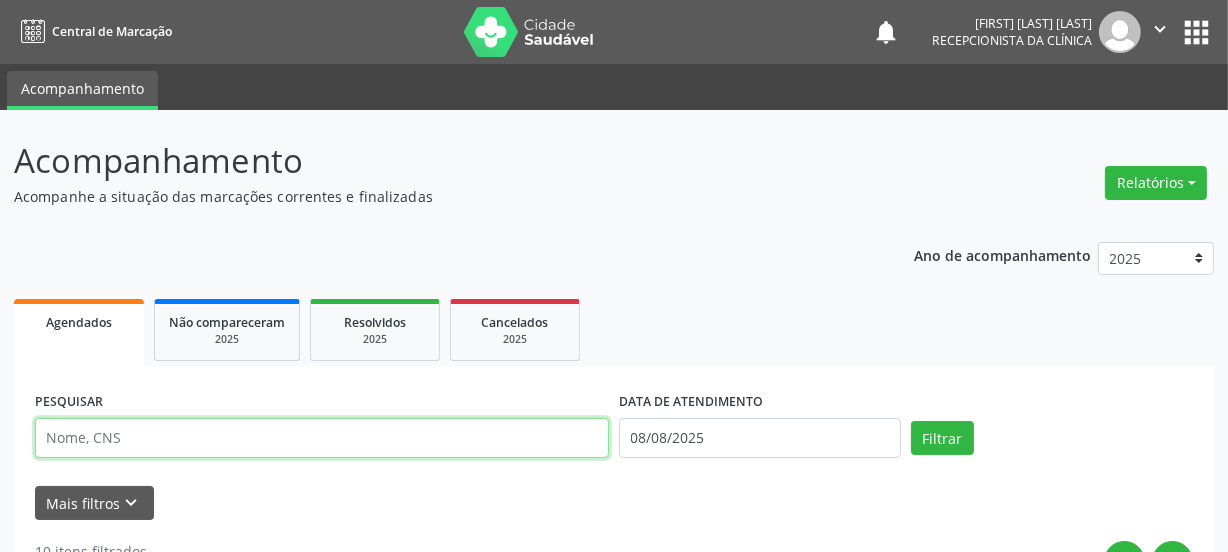 click at bounding box center (322, 438) 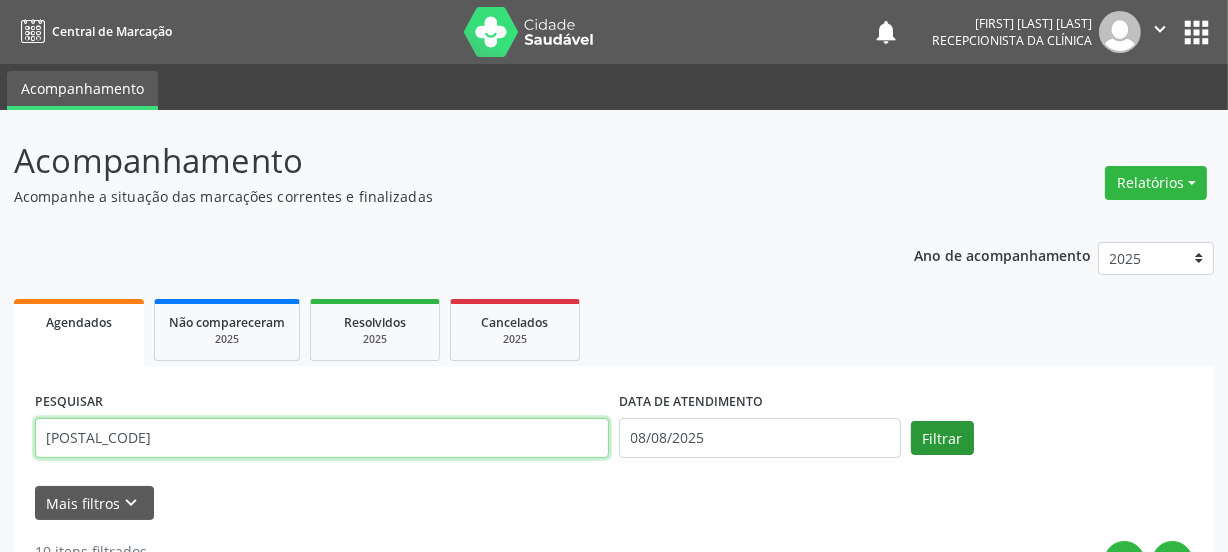 type on "704109182240775" 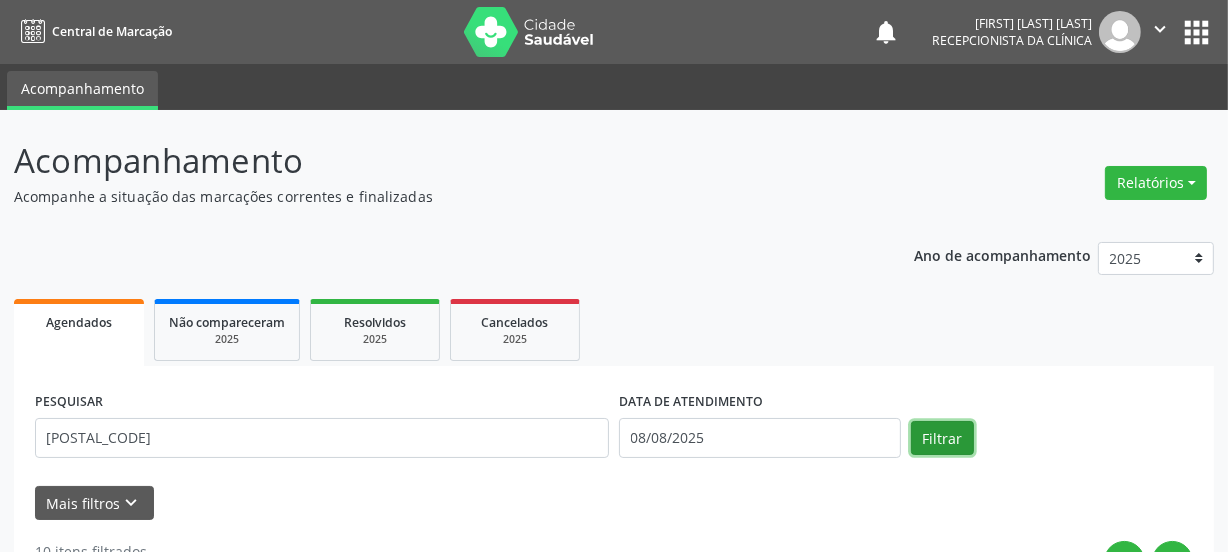 click on "Filtrar" at bounding box center [942, 438] 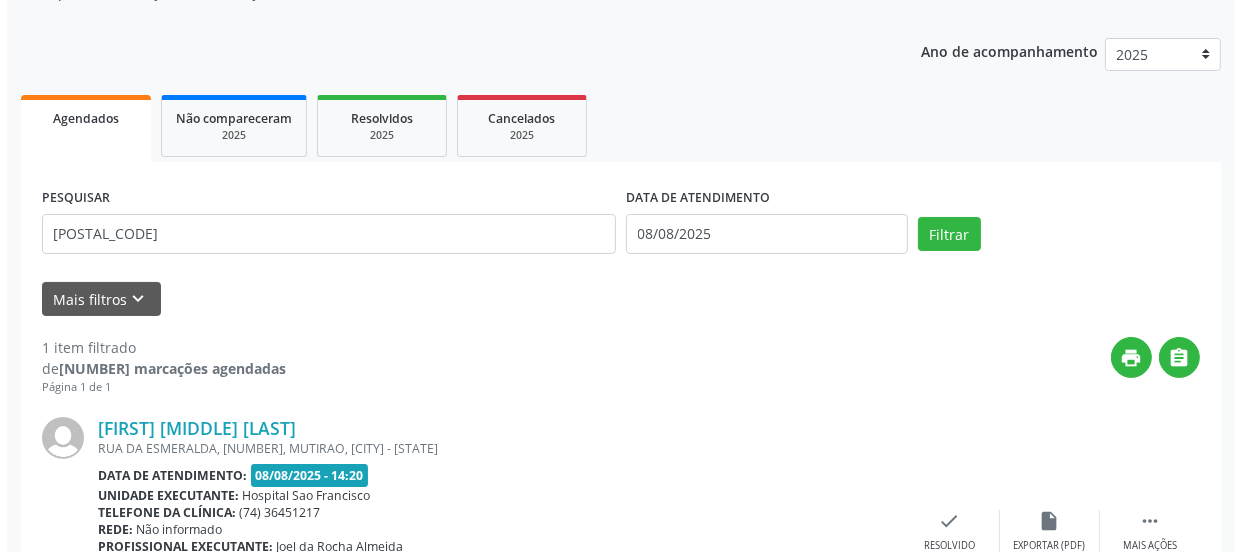 scroll, scrollTop: 352, scrollLeft: 0, axis: vertical 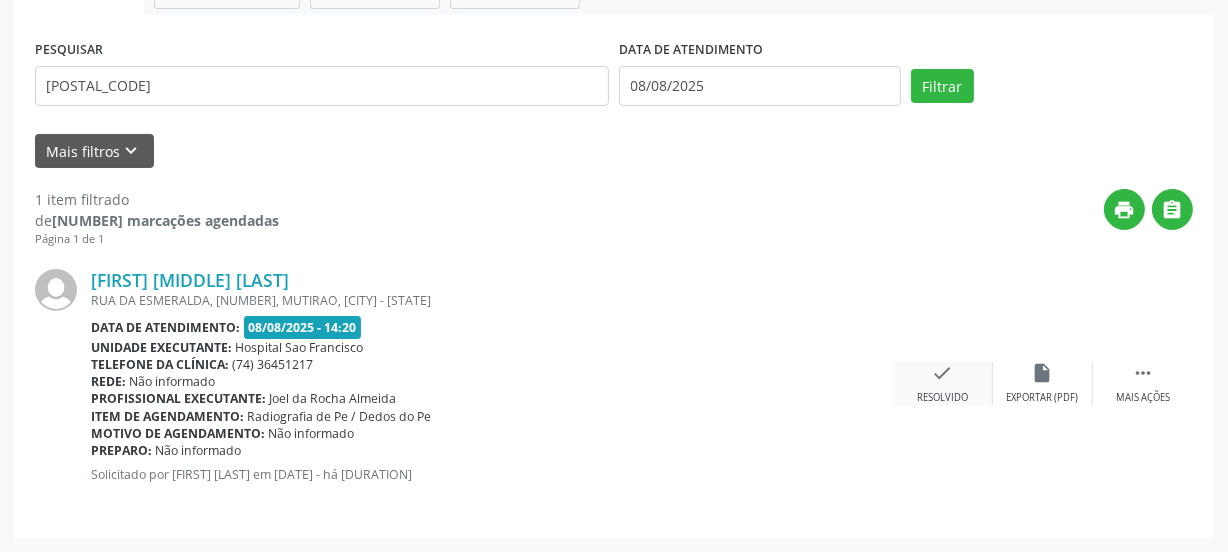 click on "check
Resolvido" at bounding box center (943, 383) 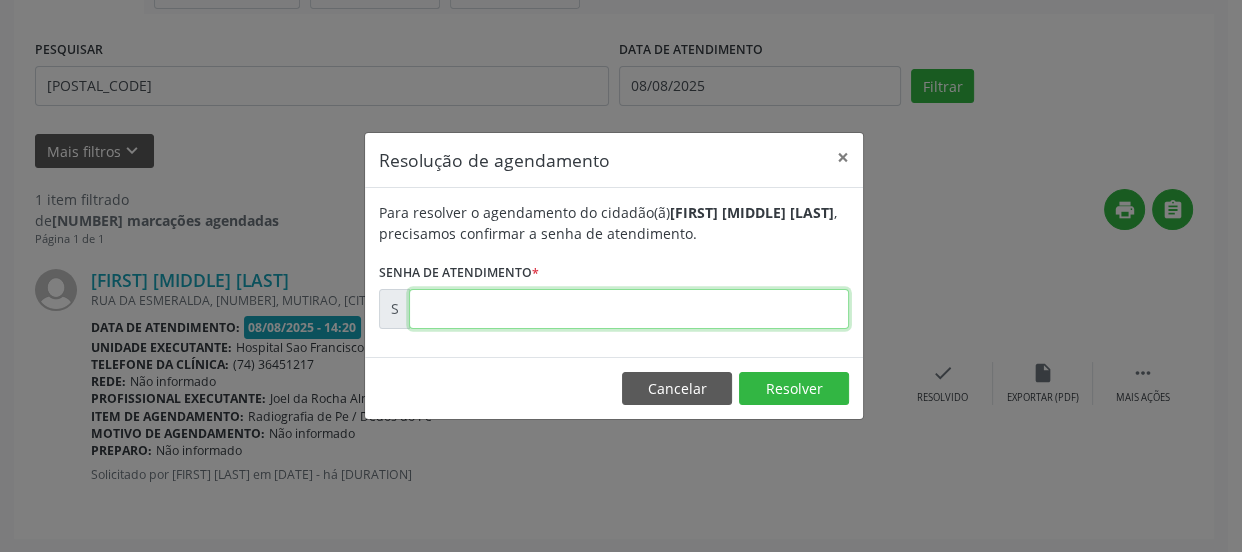 click at bounding box center [629, 309] 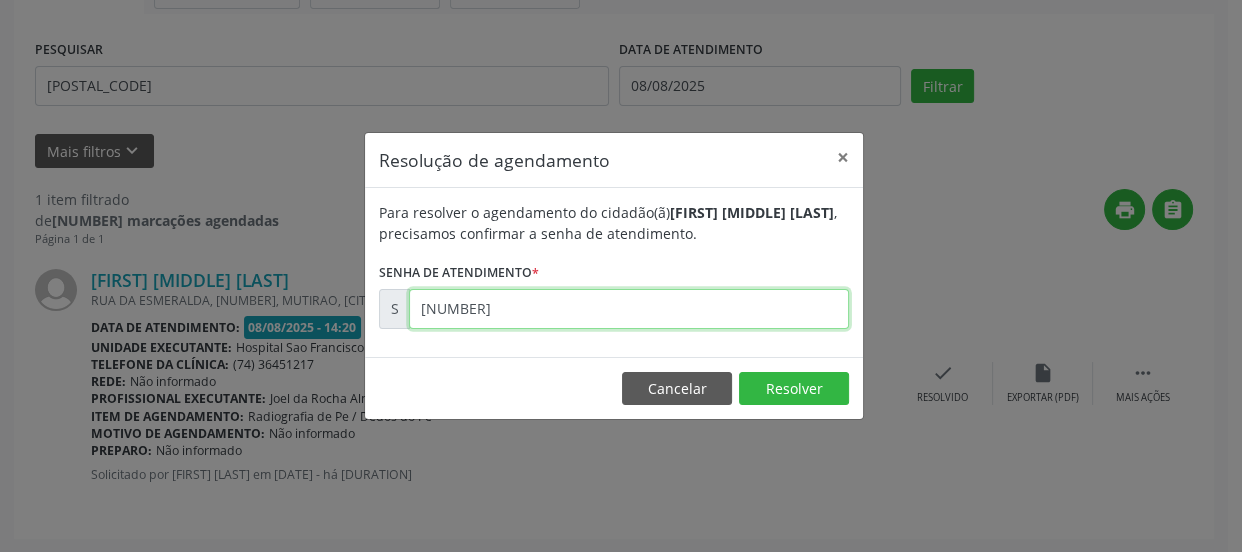 type on "00169396" 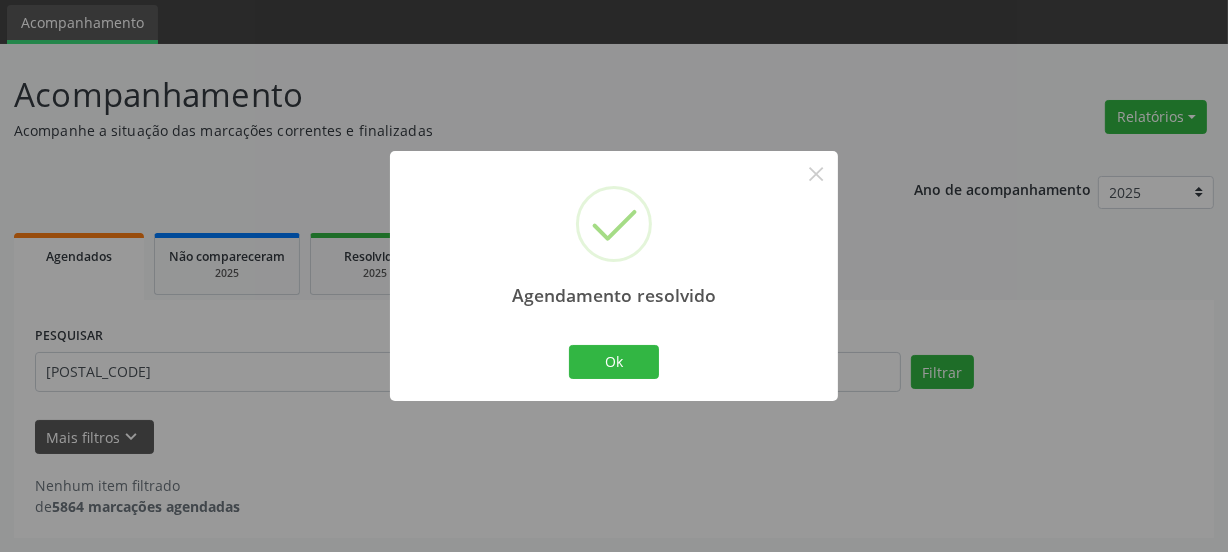 scroll, scrollTop: 65, scrollLeft: 0, axis: vertical 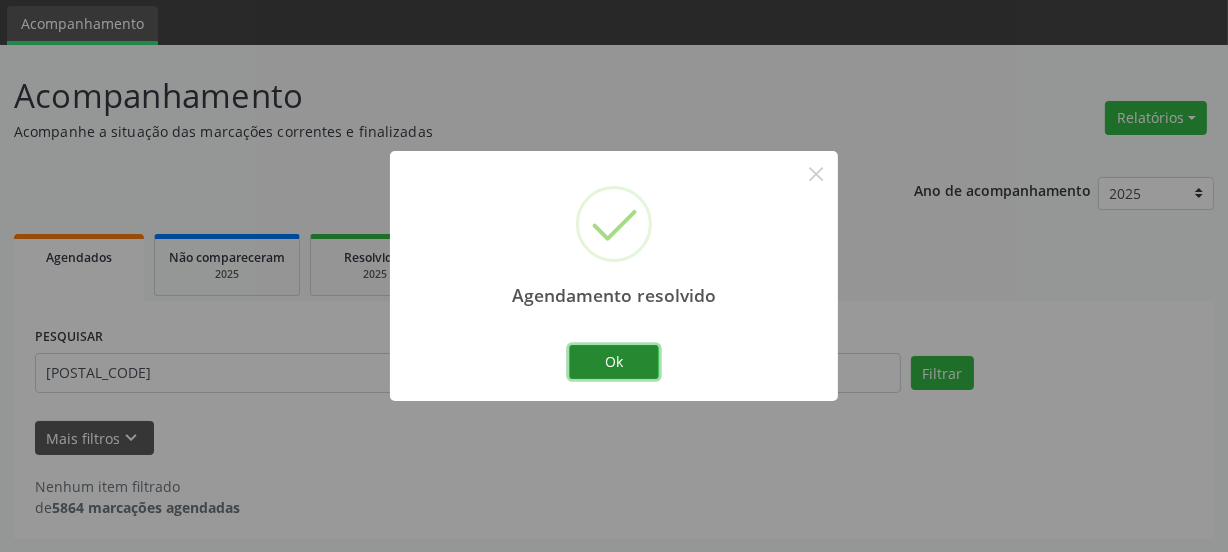 click on "Ok" at bounding box center [614, 362] 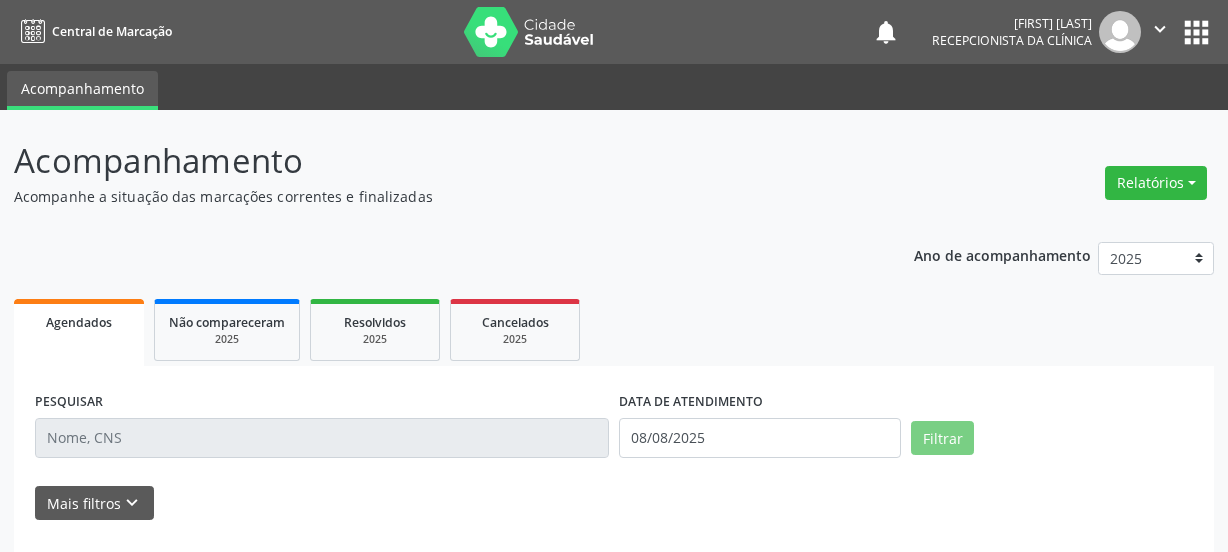 scroll, scrollTop: 0, scrollLeft: 0, axis: both 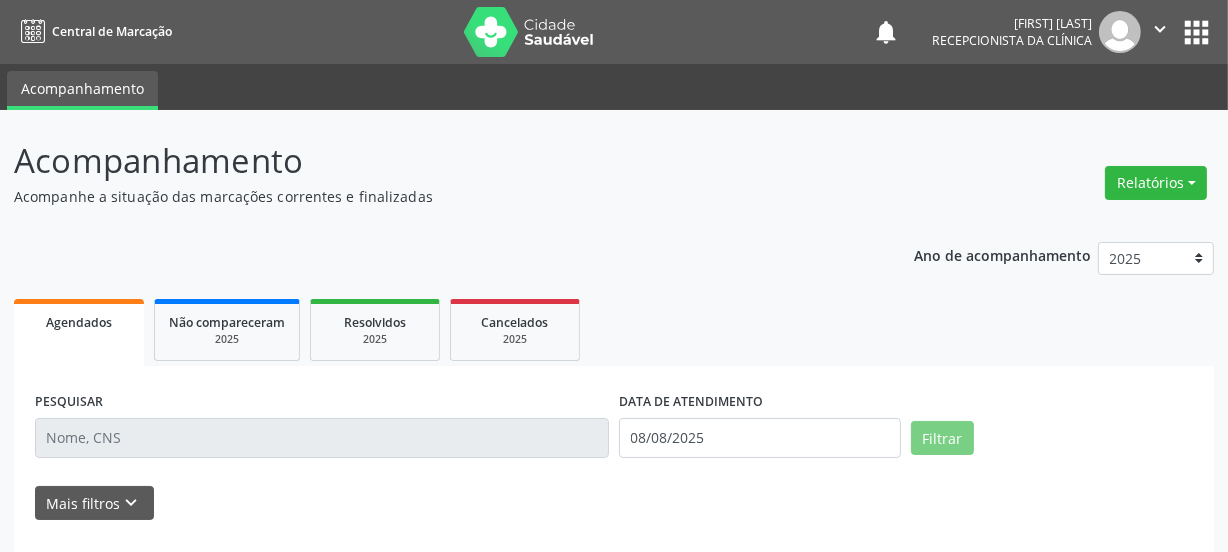 click at bounding box center [322, 438] 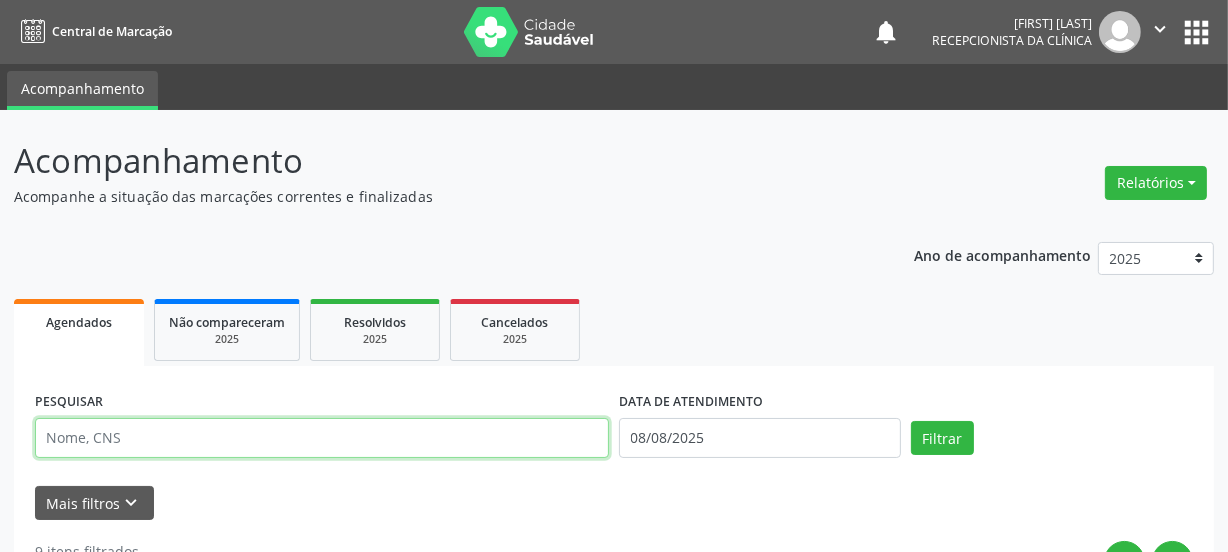 click at bounding box center [322, 438] 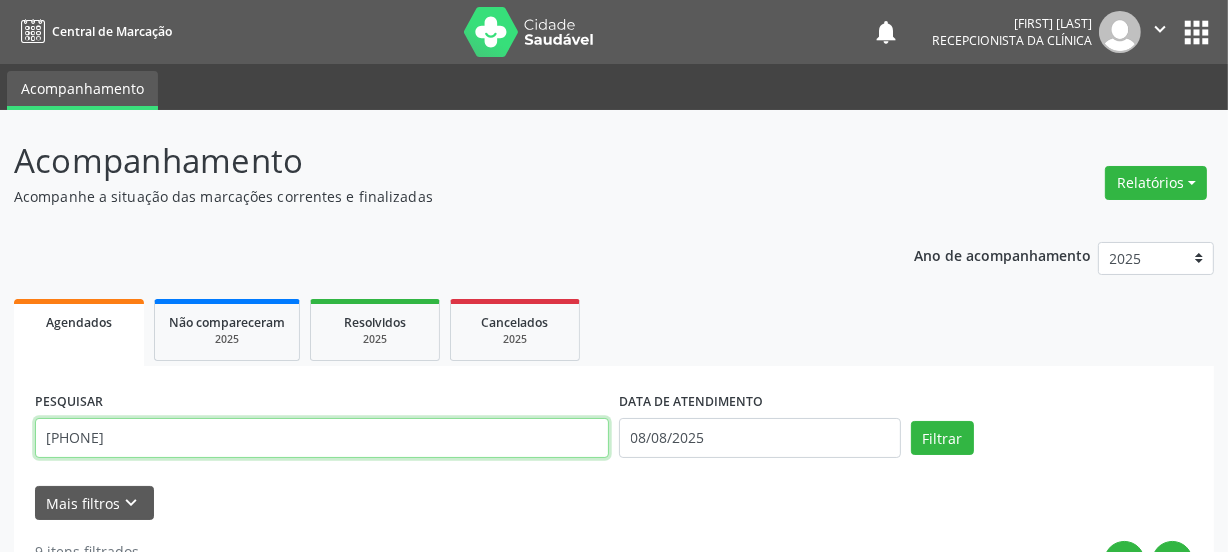 type on "[PHONE]" 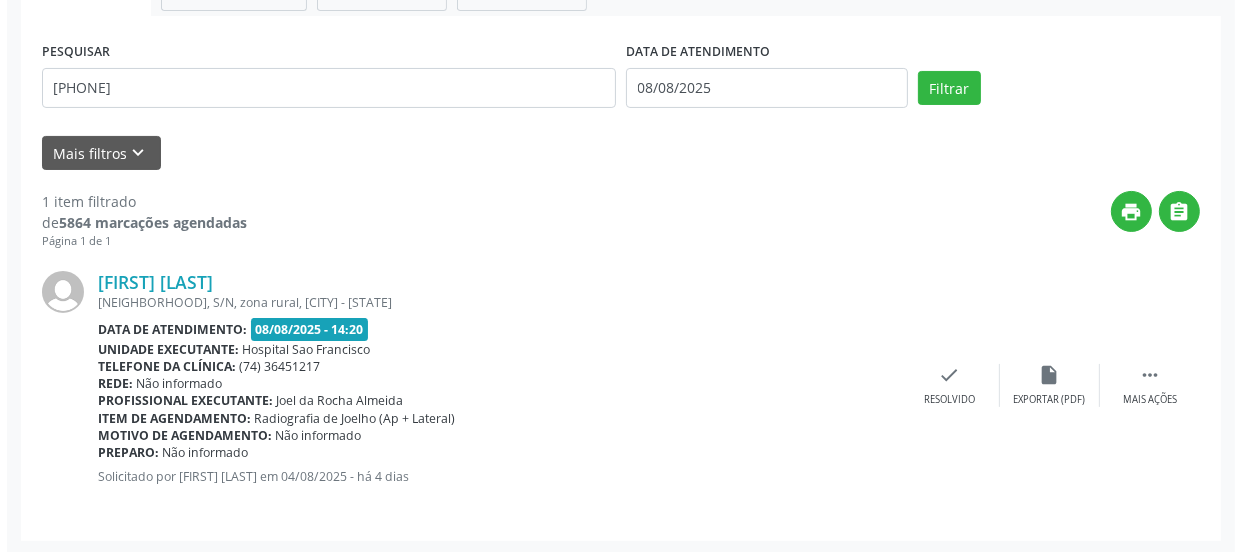 scroll, scrollTop: 352, scrollLeft: 0, axis: vertical 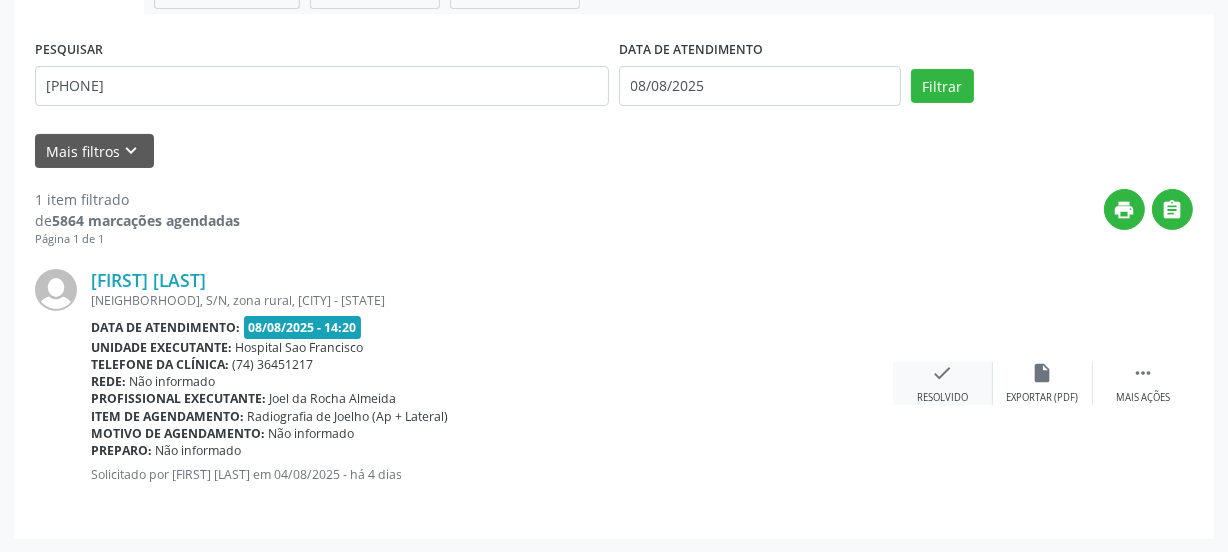 click on "check
Resolvido" at bounding box center (943, 383) 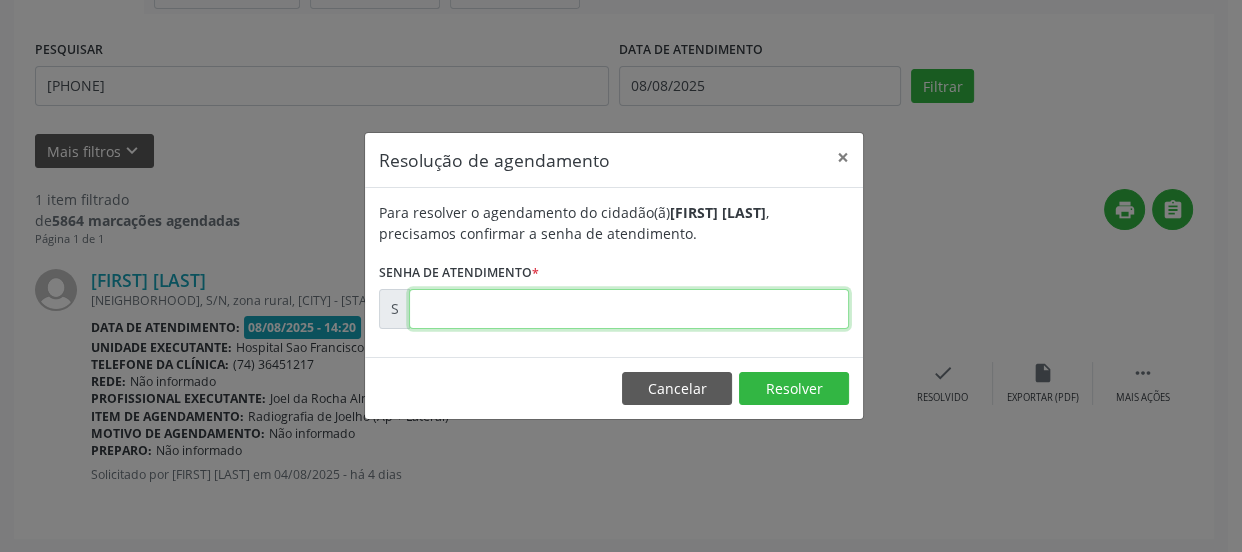 click at bounding box center (629, 309) 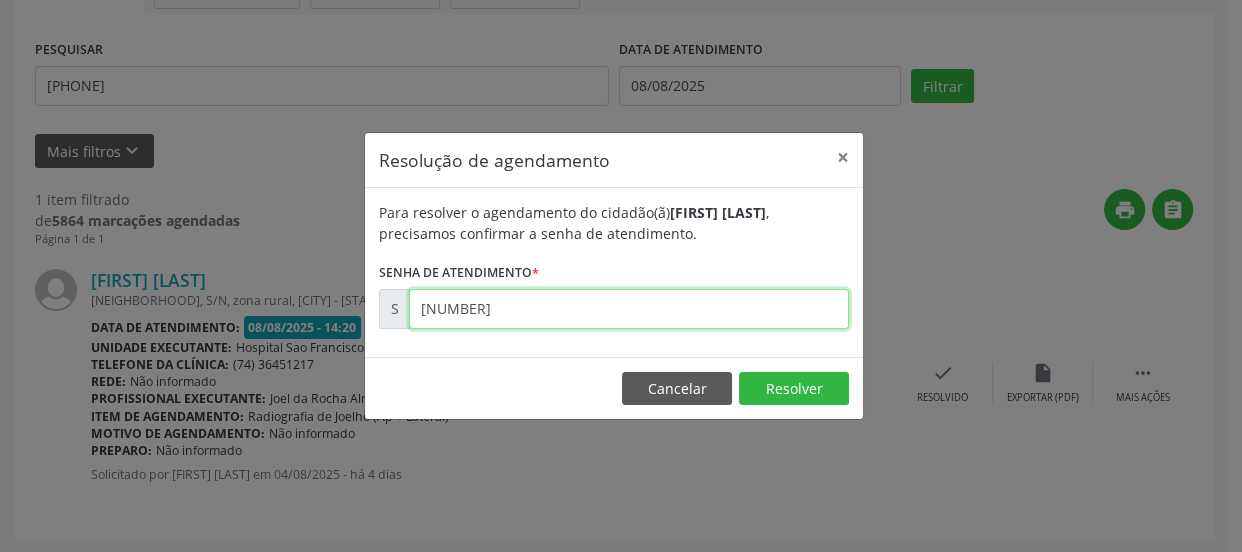type on "[NUMBER]" 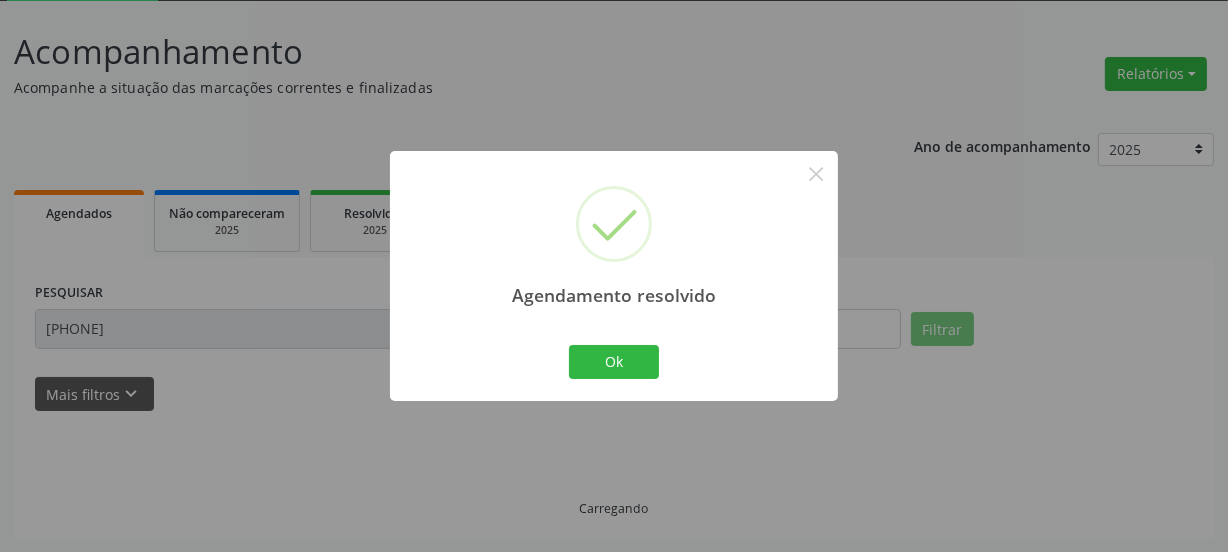scroll, scrollTop: 65, scrollLeft: 0, axis: vertical 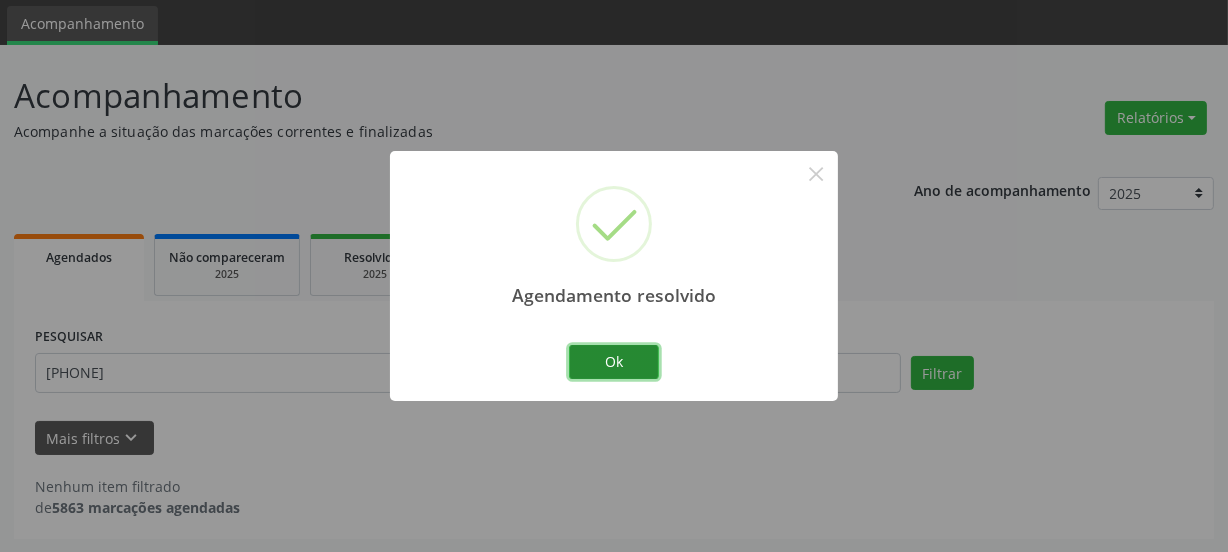 click on "Ok" at bounding box center [614, 362] 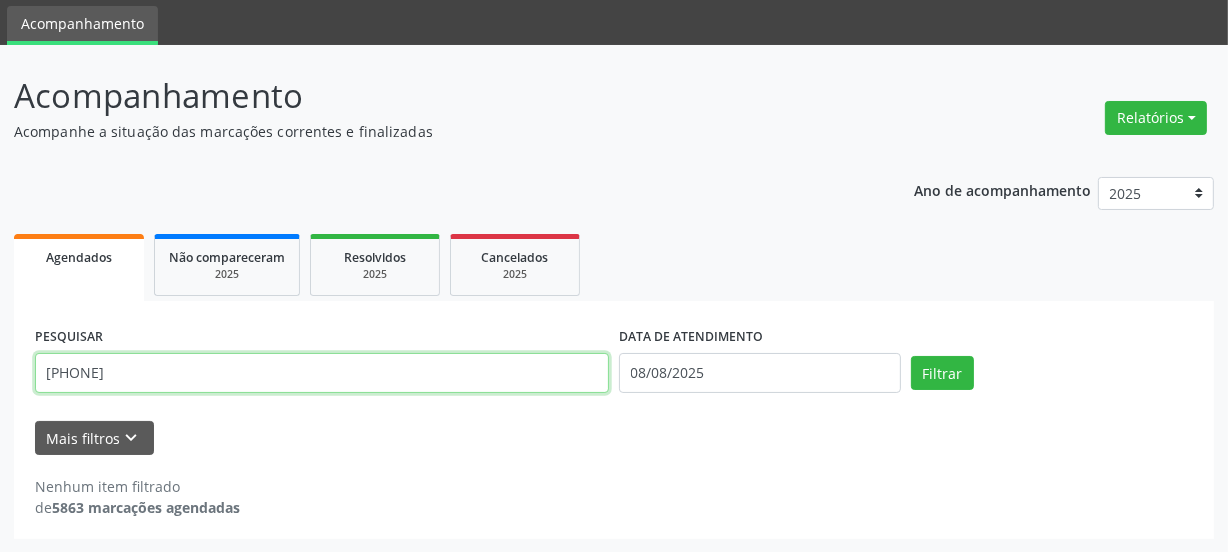 drag, startPoint x: 181, startPoint y: 372, endPoint x: 0, endPoint y: 370, distance: 181.01105 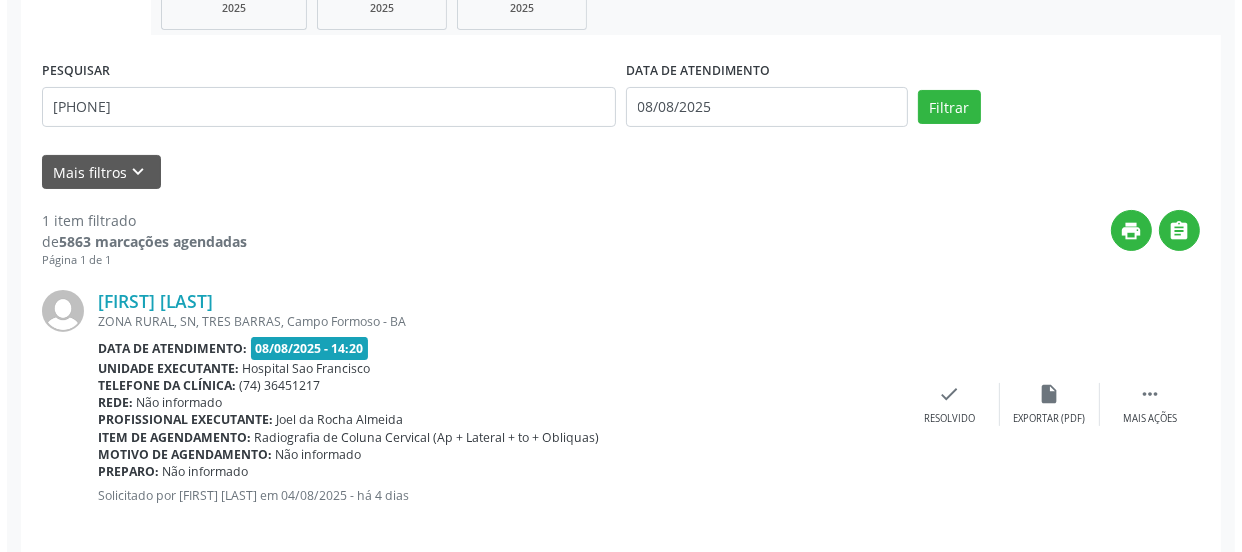 scroll, scrollTop: 352, scrollLeft: 0, axis: vertical 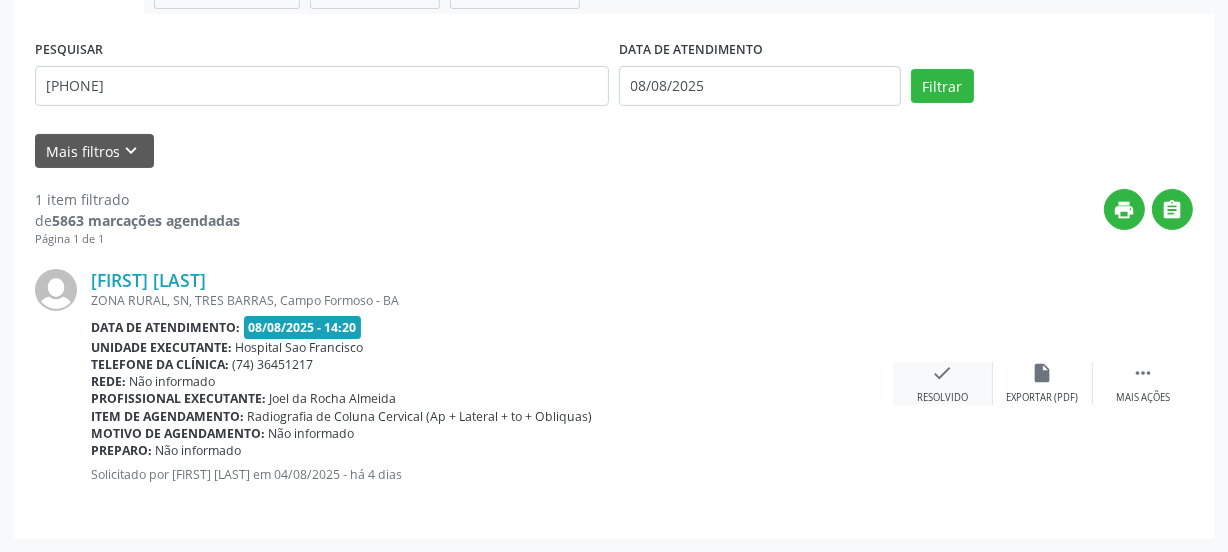 click on "Resolvido" at bounding box center (942, 398) 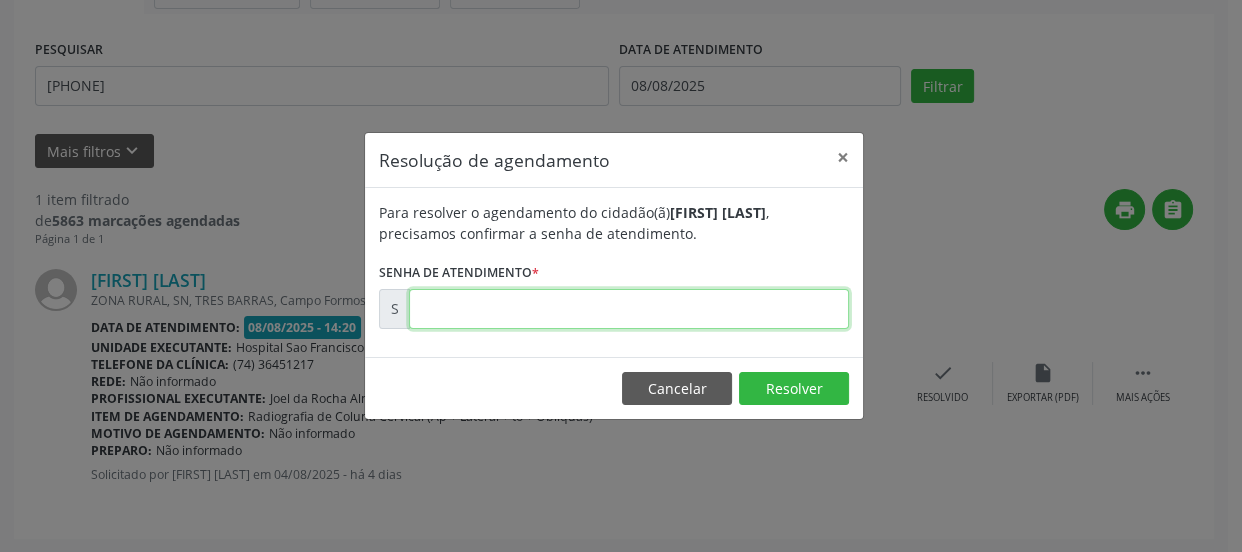 click at bounding box center (629, 309) 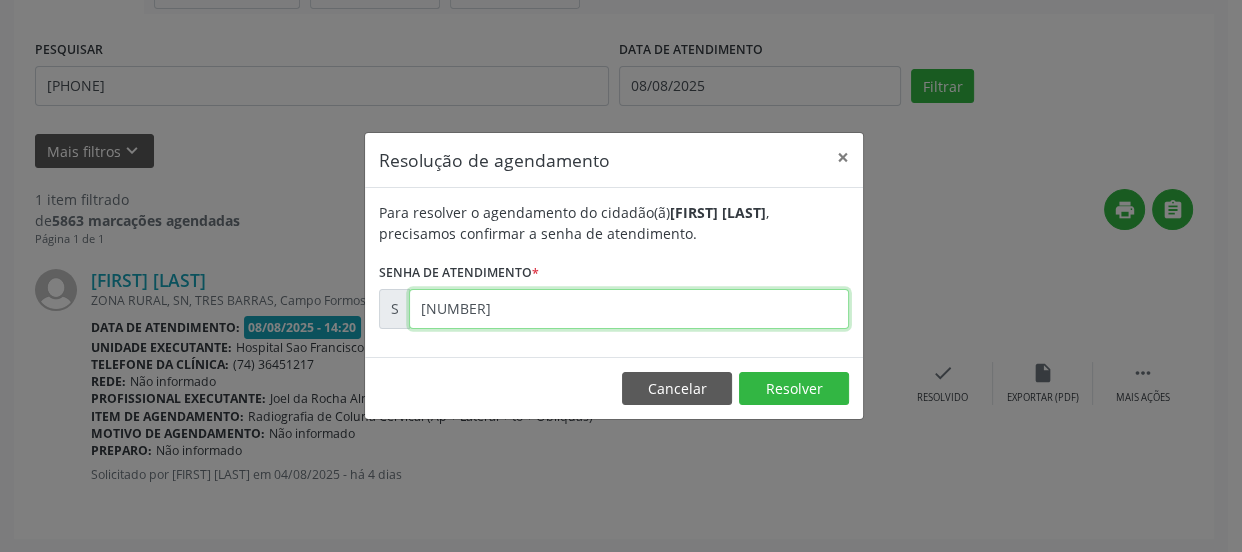 type on "[NUMBER]" 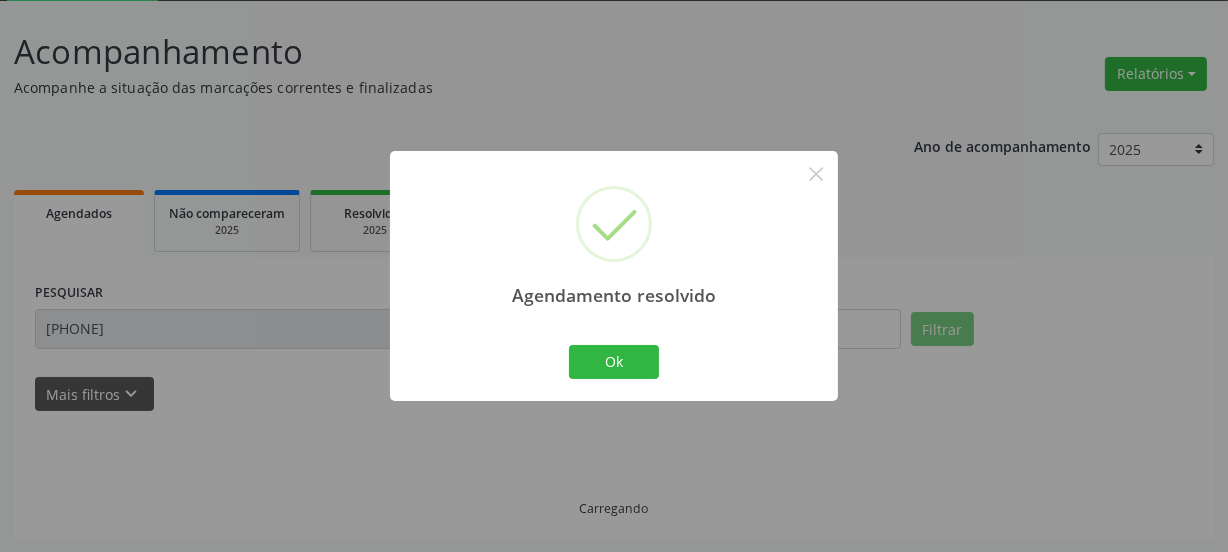 scroll, scrollTop: 65, scrollLeft: 0, axis: vertical 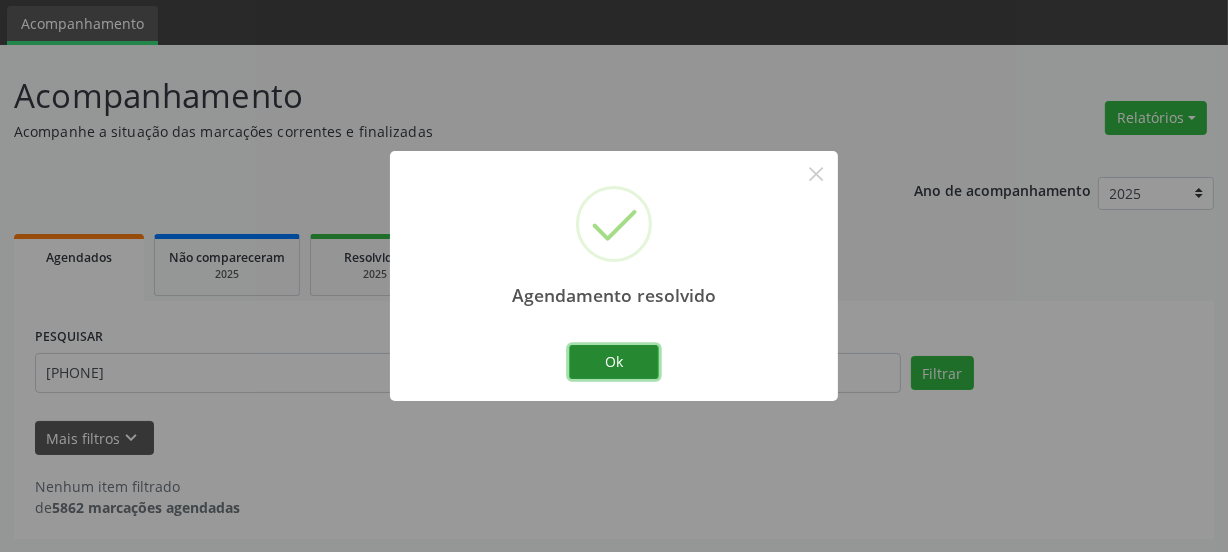 click on "Ok" at bounding box center (614, 362) 